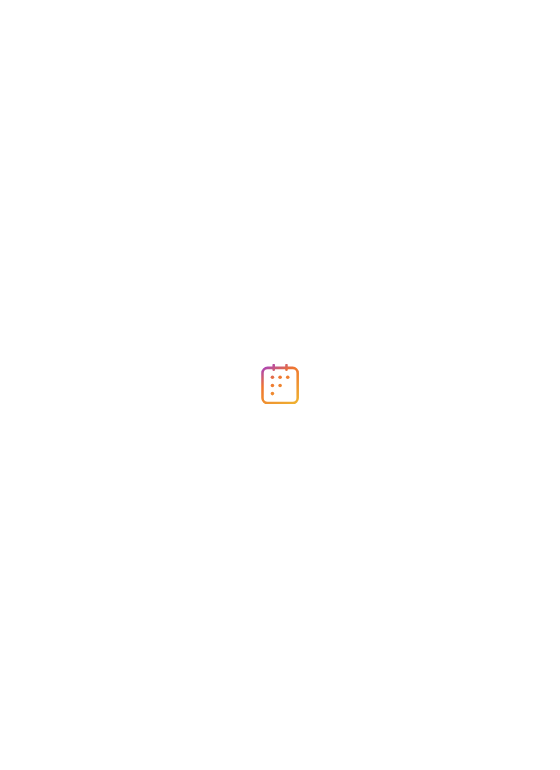 scroll, scrollTop: 0, scrollLeft: 0, axis: both 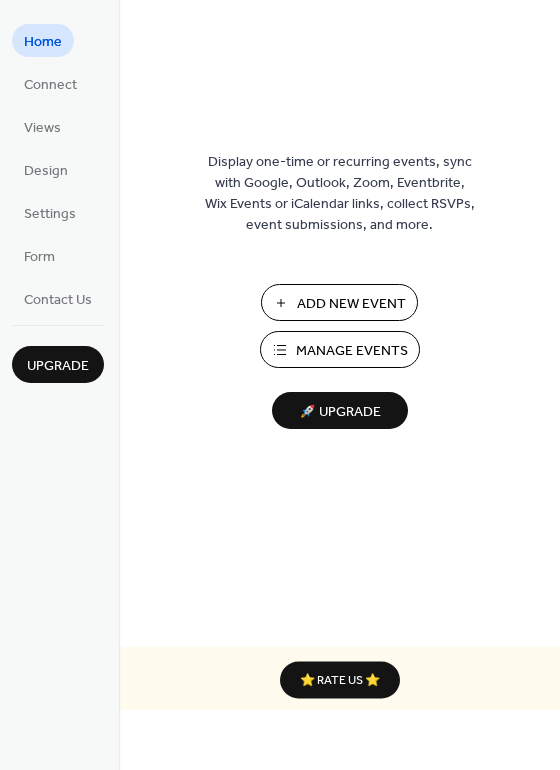 click on "Add New Event" at bounding box center (351, 304) 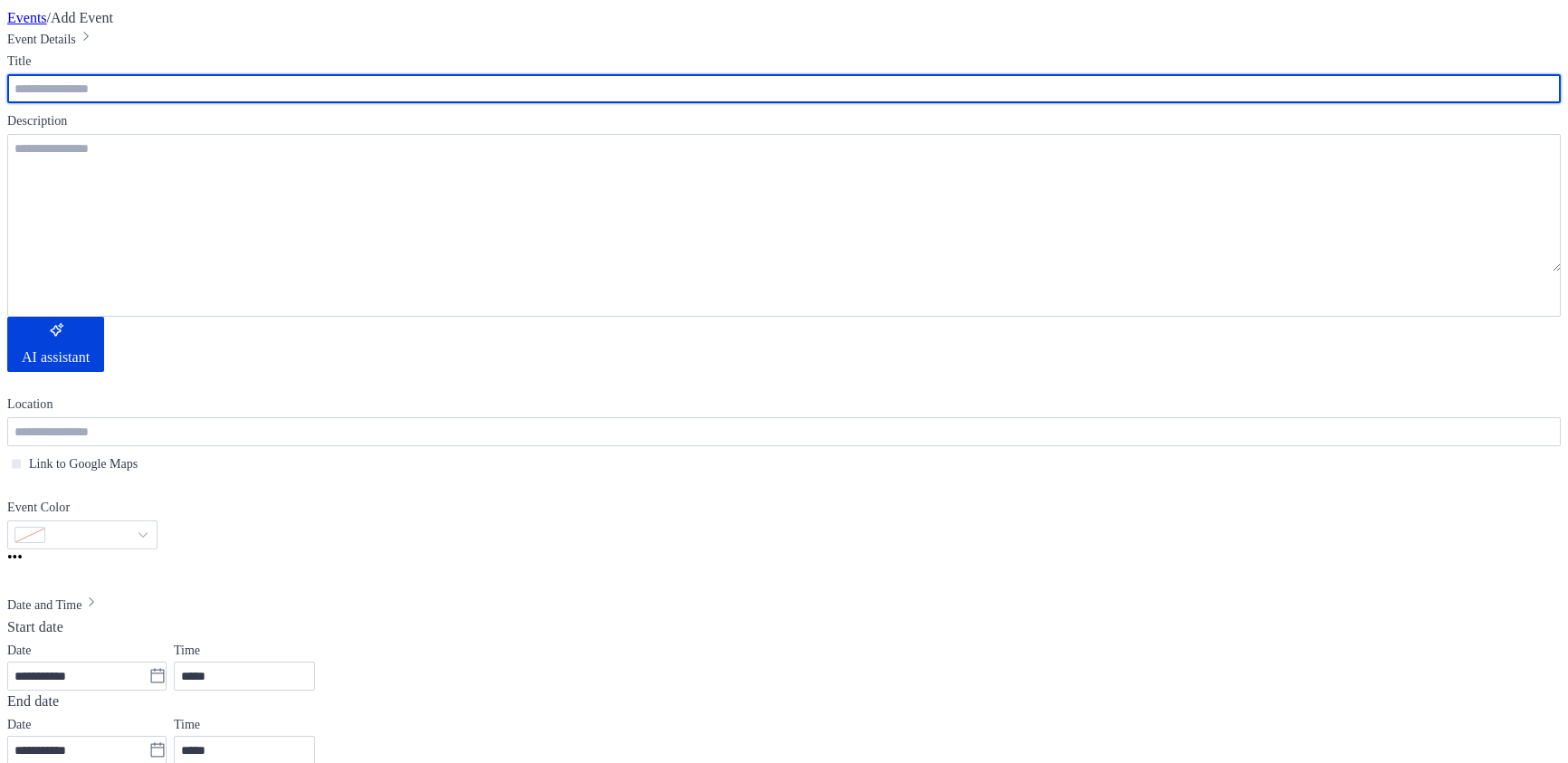 scroll, scrollTop: 0, scrollLeft: 0, axis: both 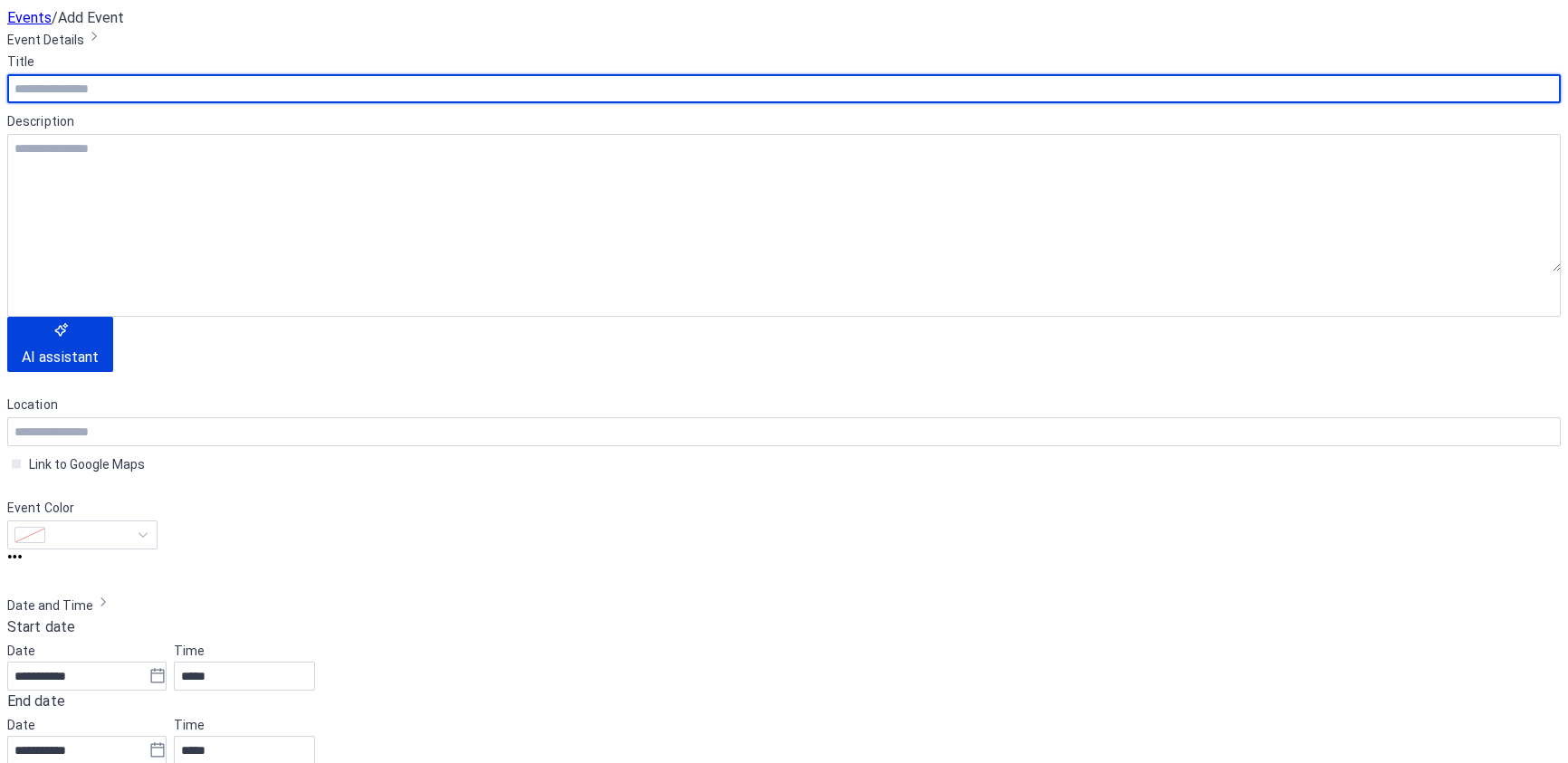 click at bounding box center [784, 89] 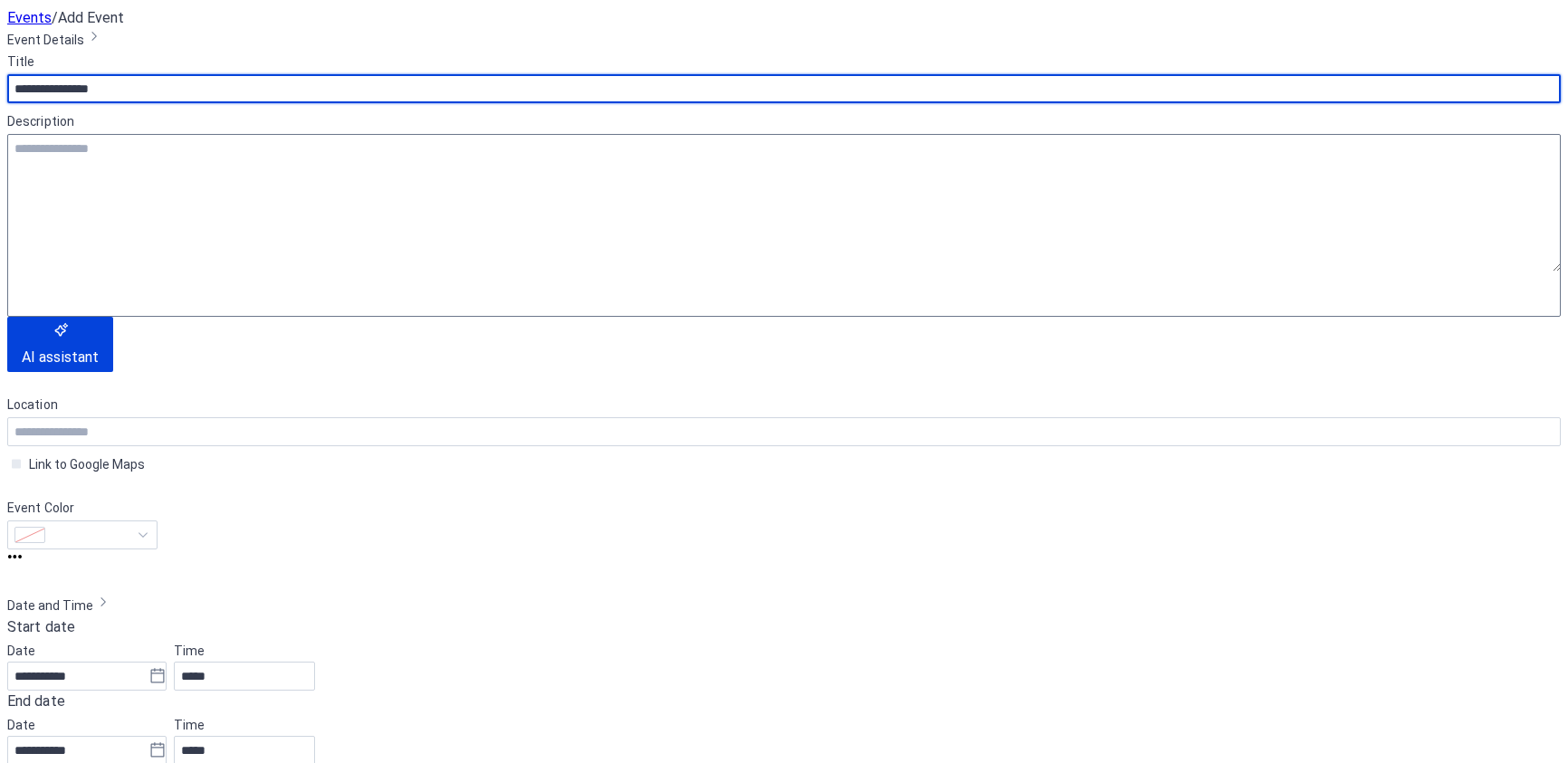 type on "**********" 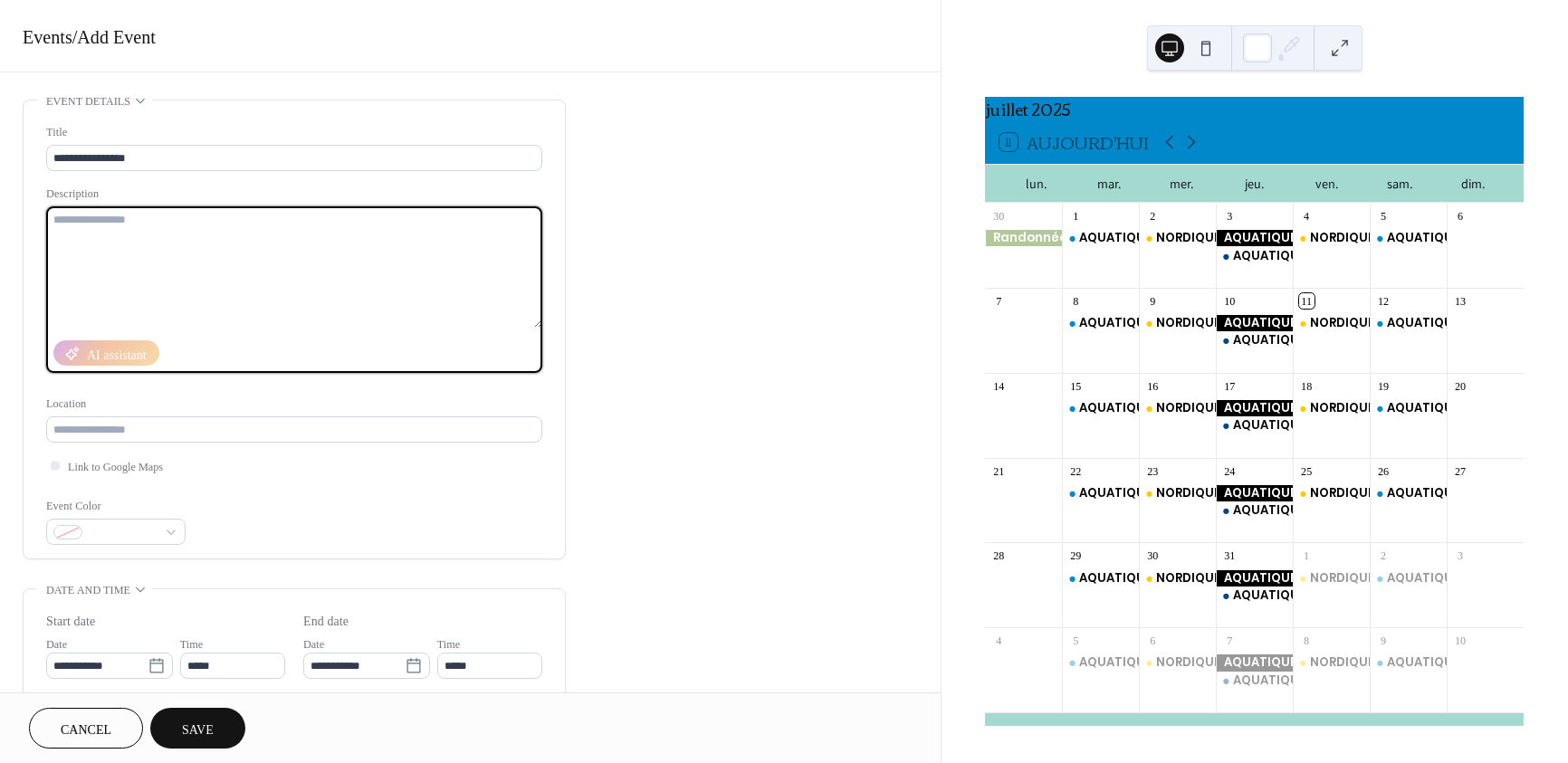 click at bounding box center (294, 267) 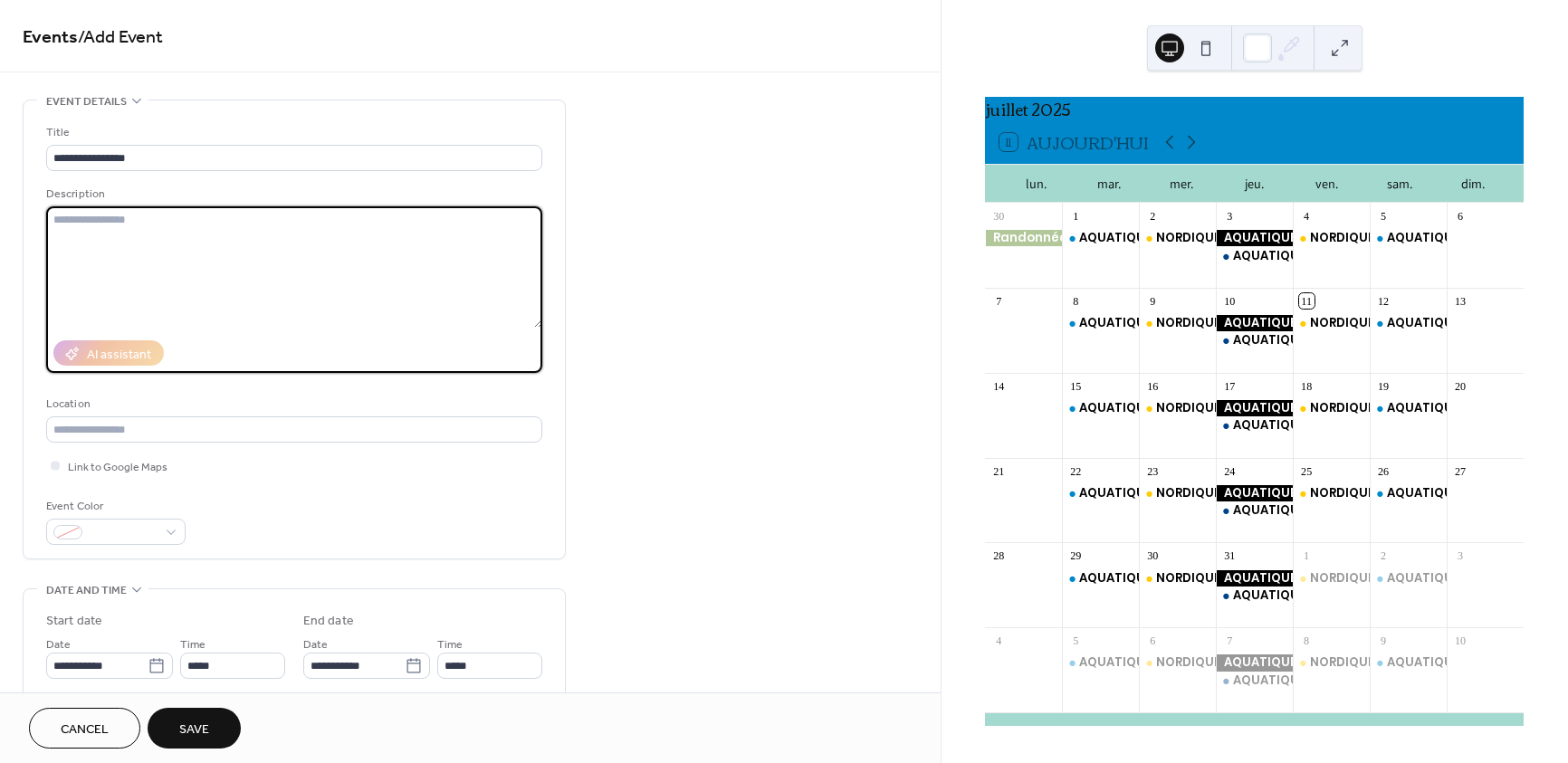 type on "*" 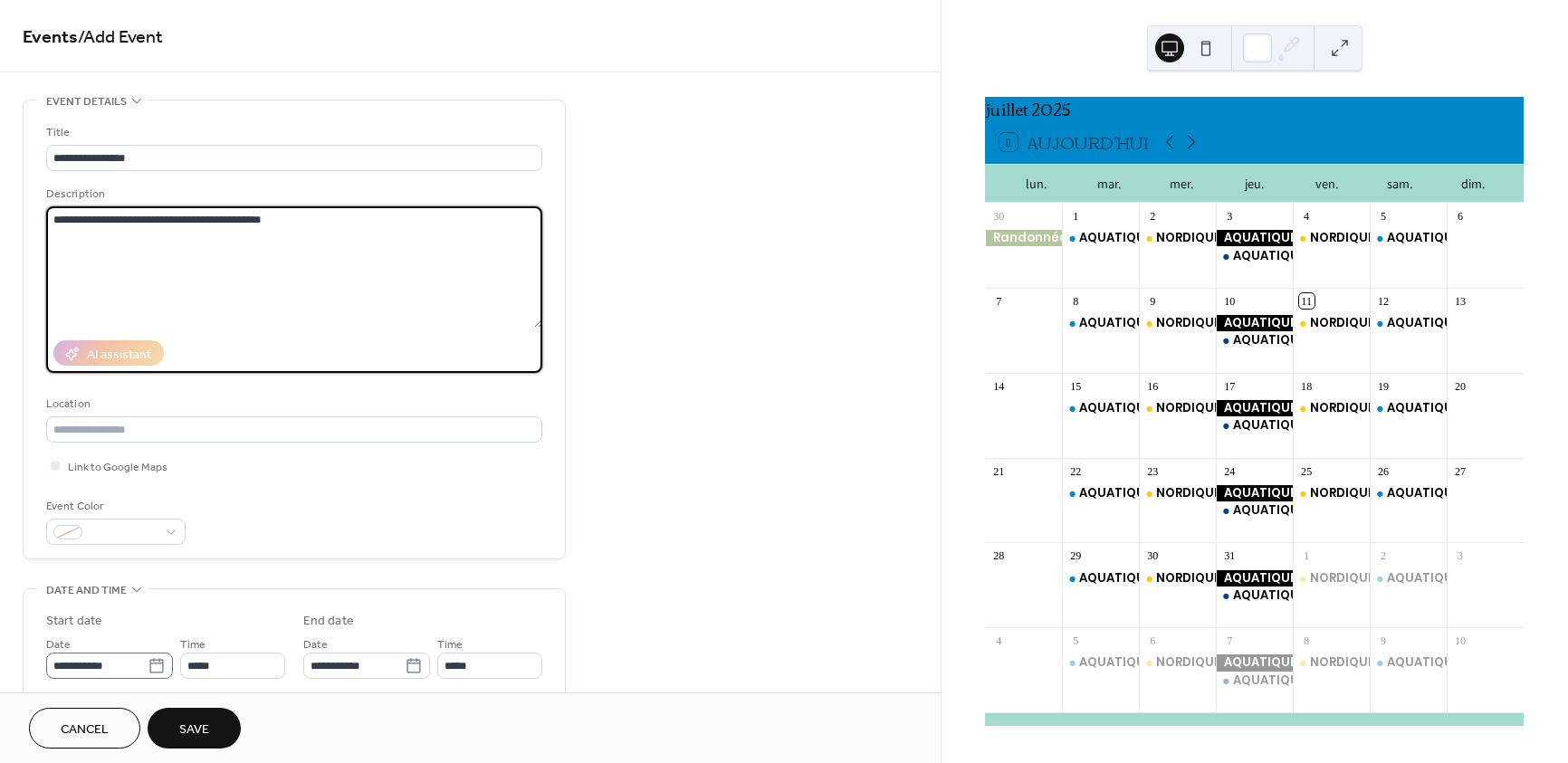 type on "**********" 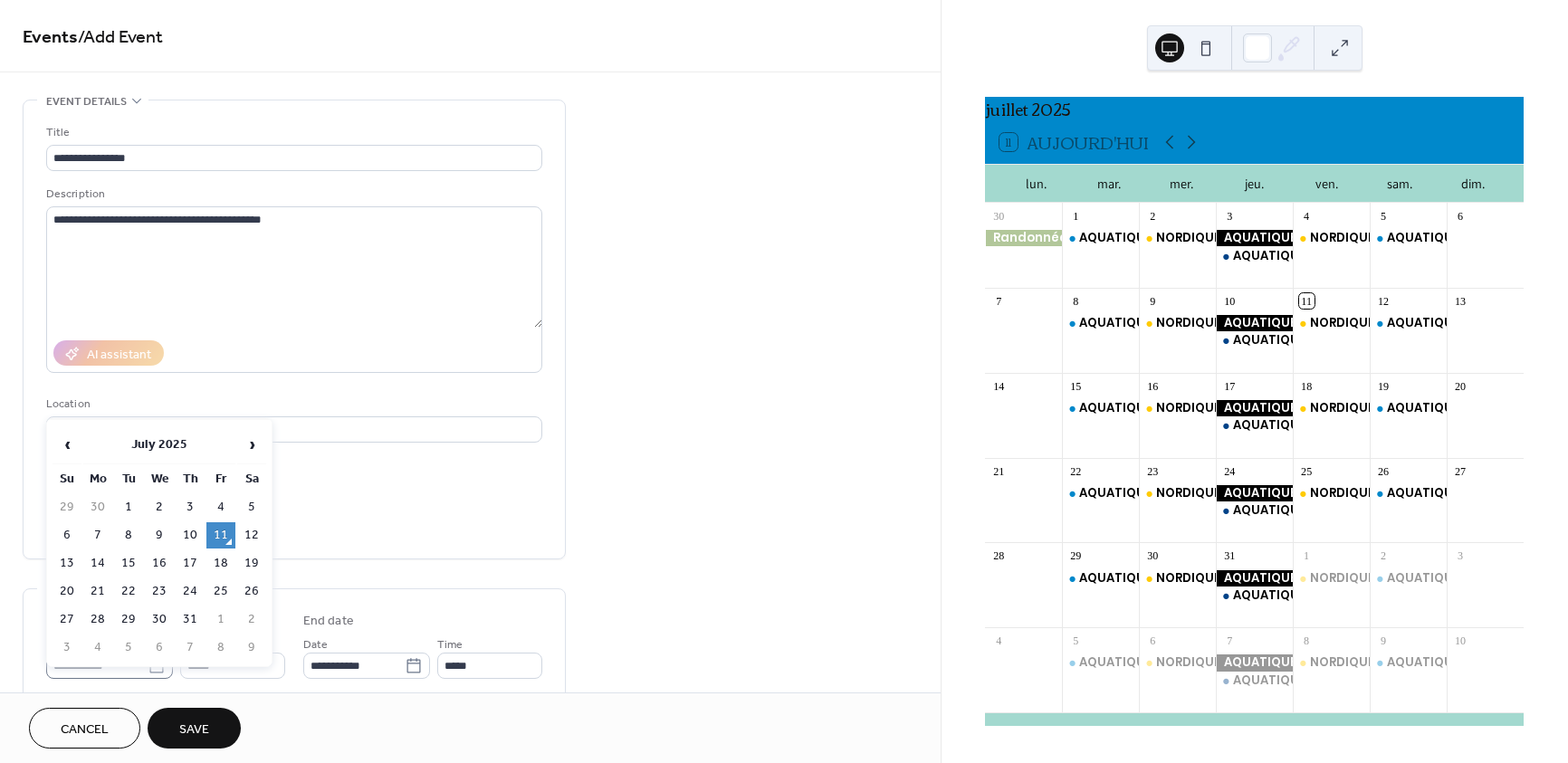 click on "**********" at bounding box center (784, 381) 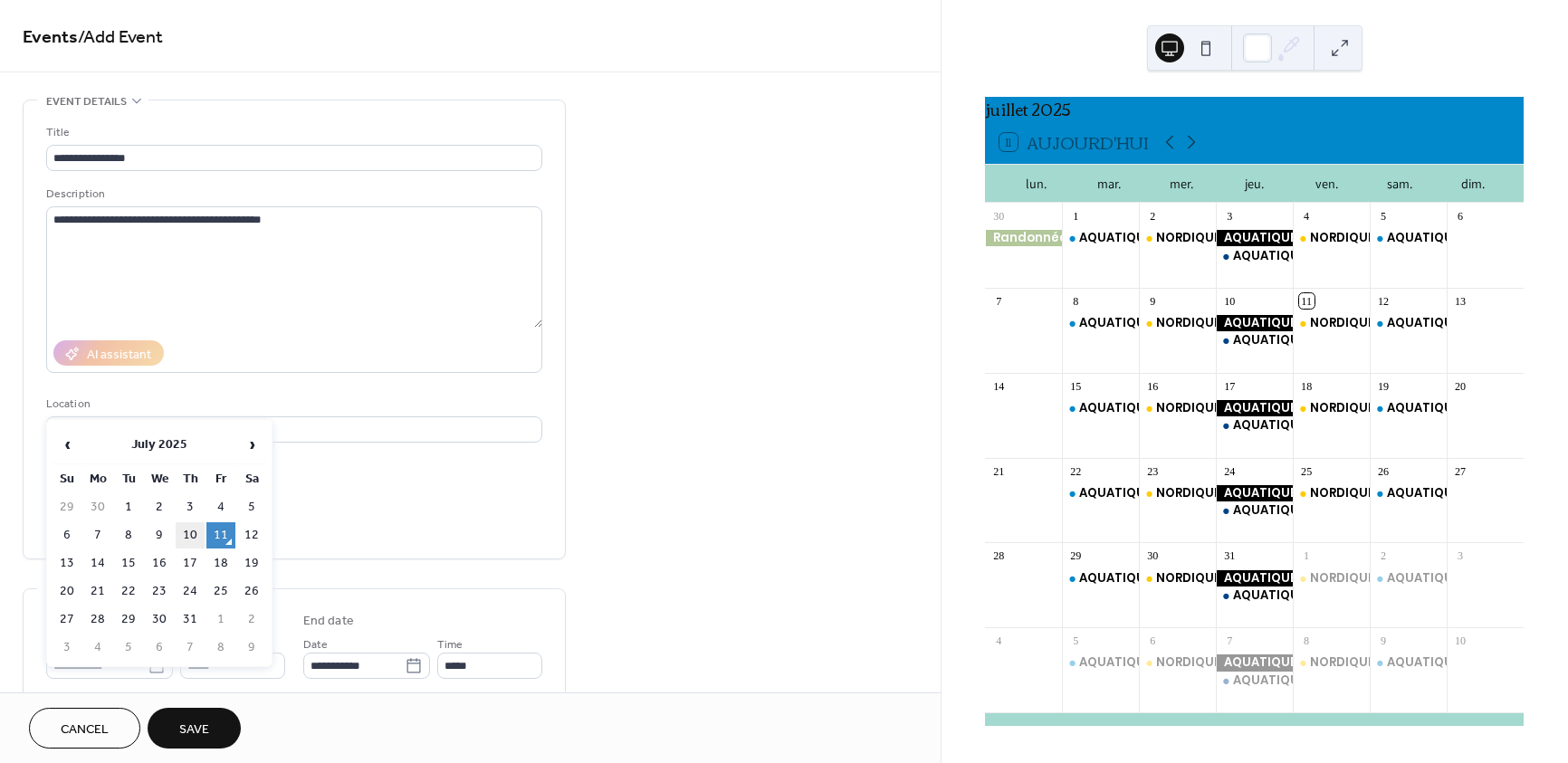 click on "10" at bounding box center (190, 535) 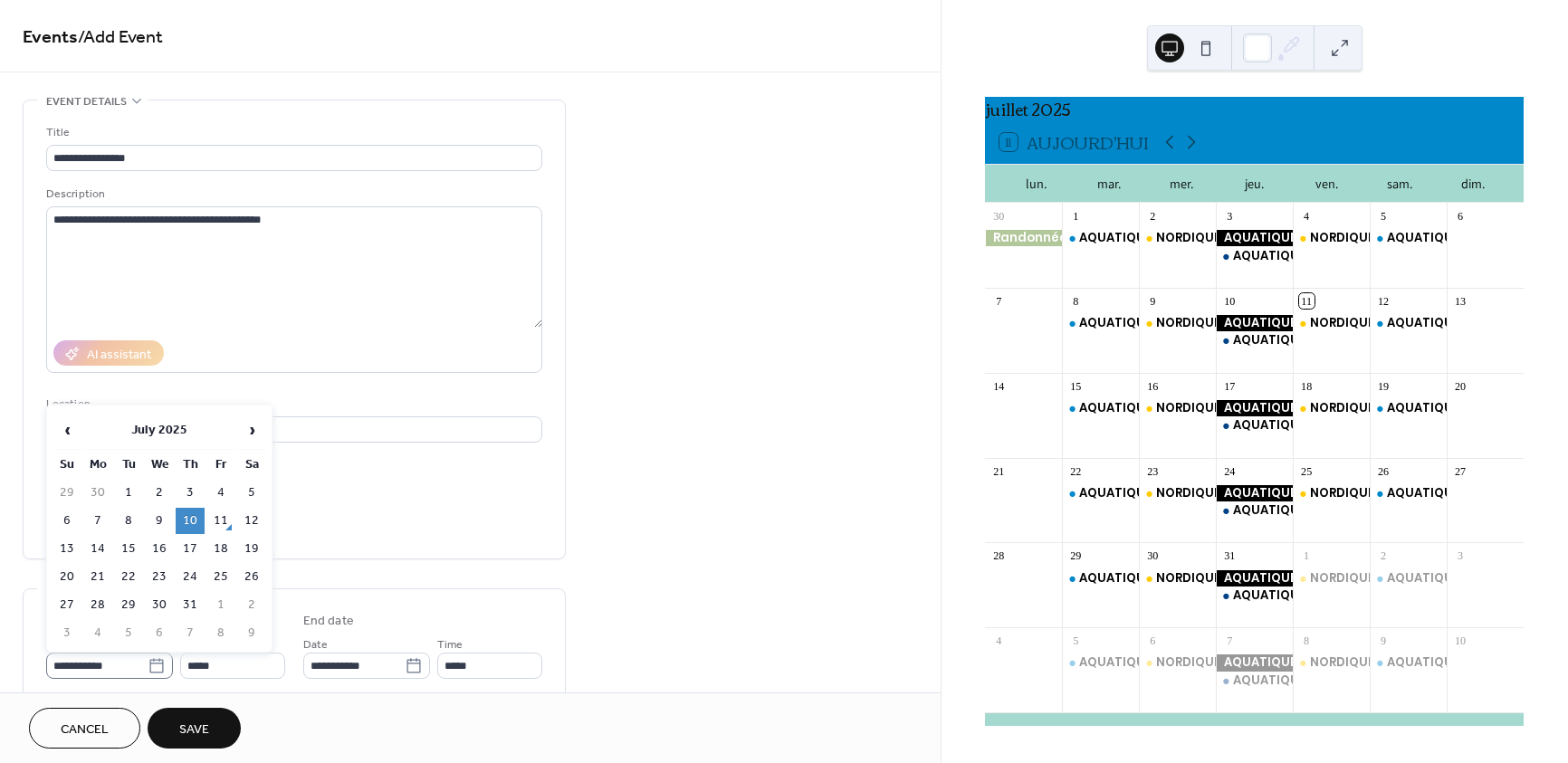 click 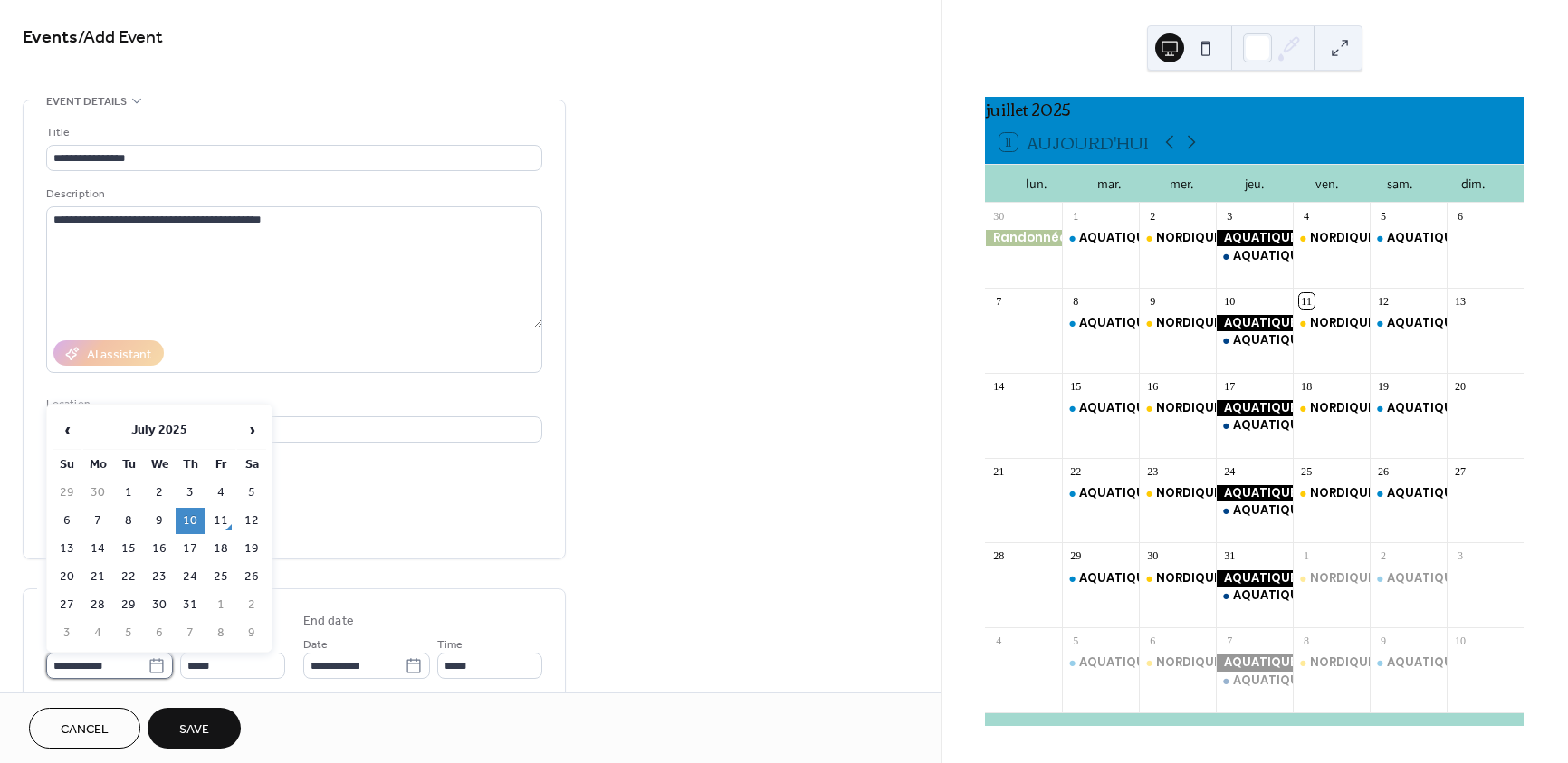 click on "**********" at bounding box center (97, 665) 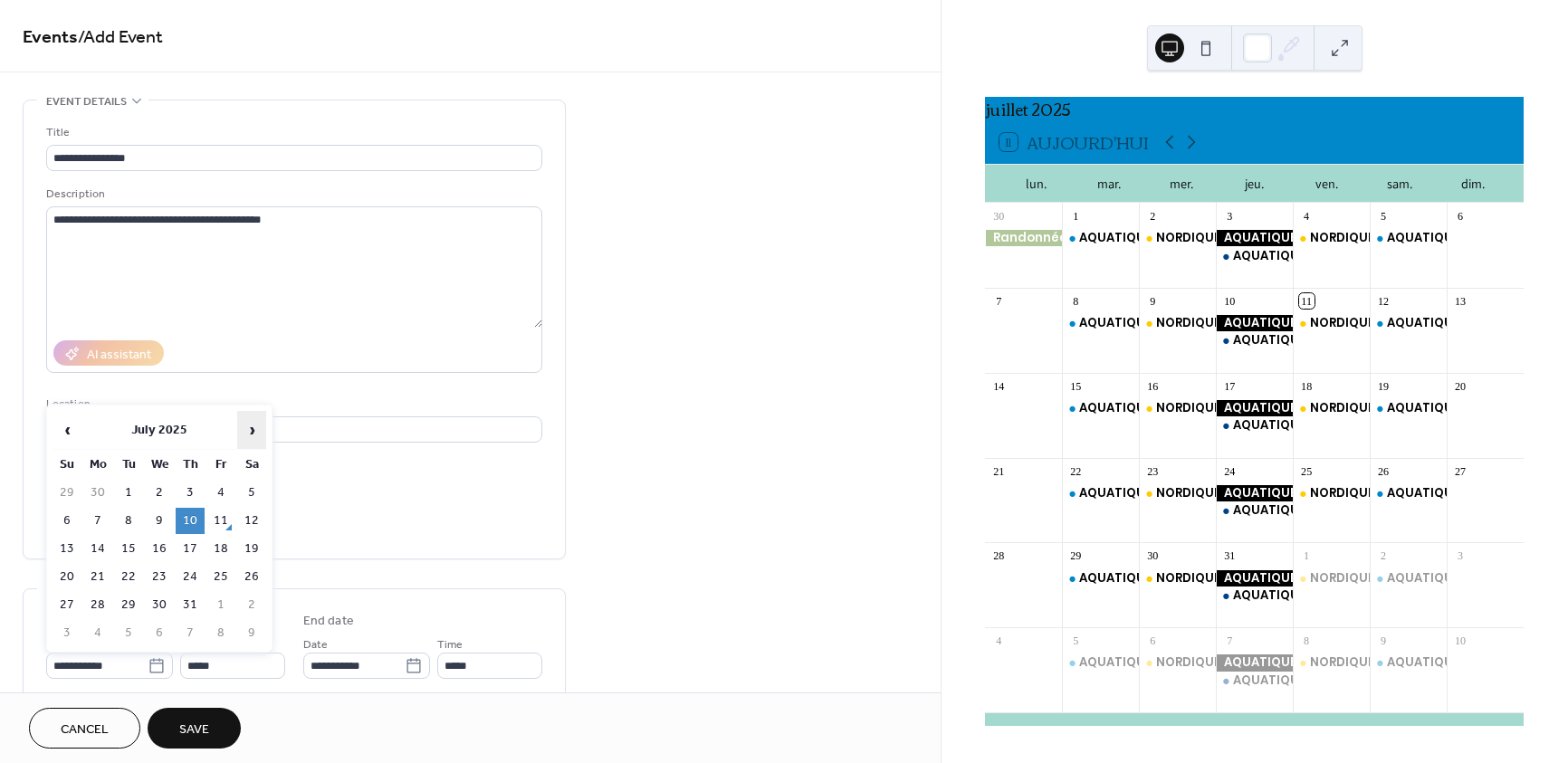 click on "›" at bounding box center (252, 430) 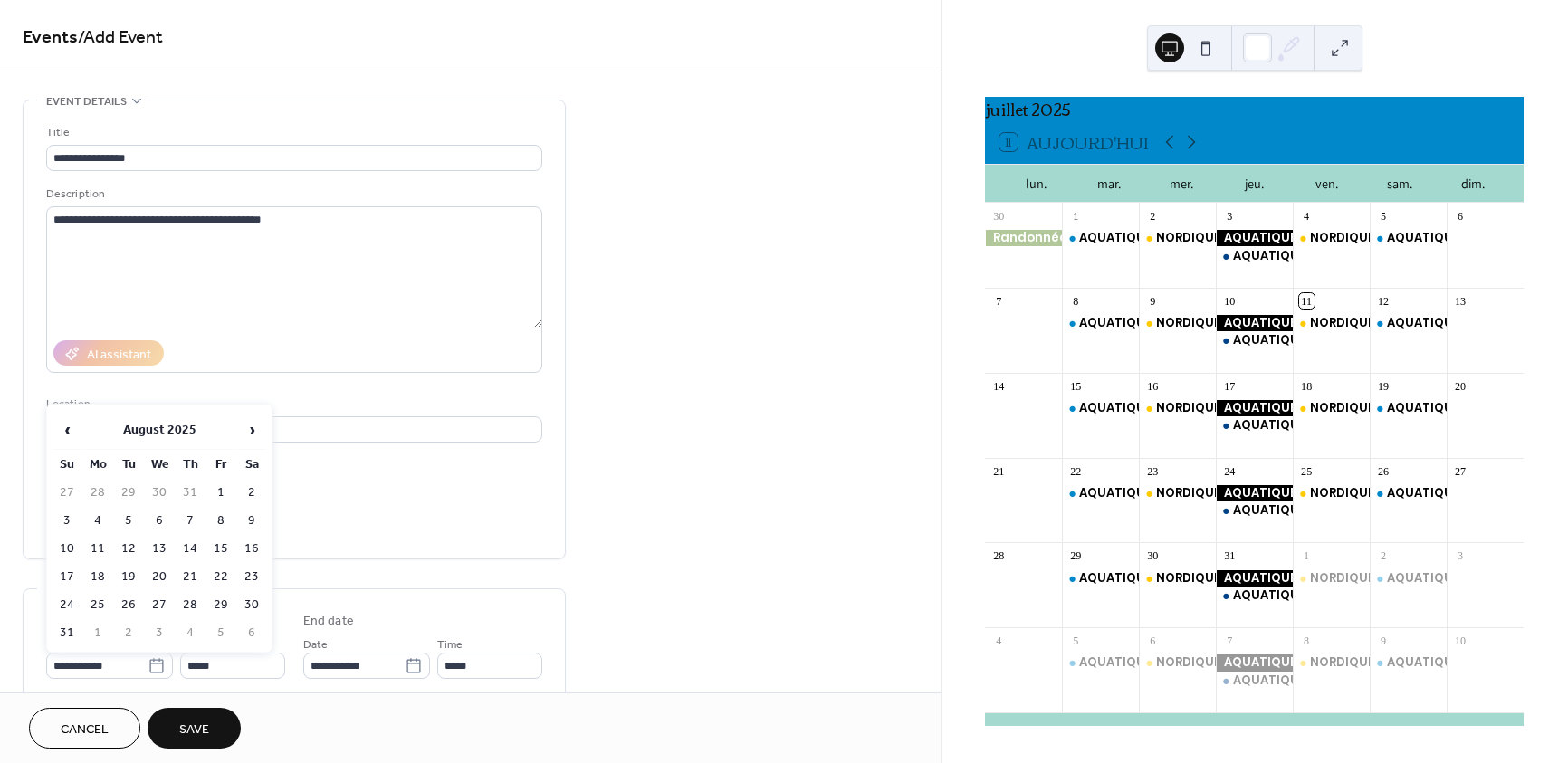 click on "7" at bounding box center [190, 520] 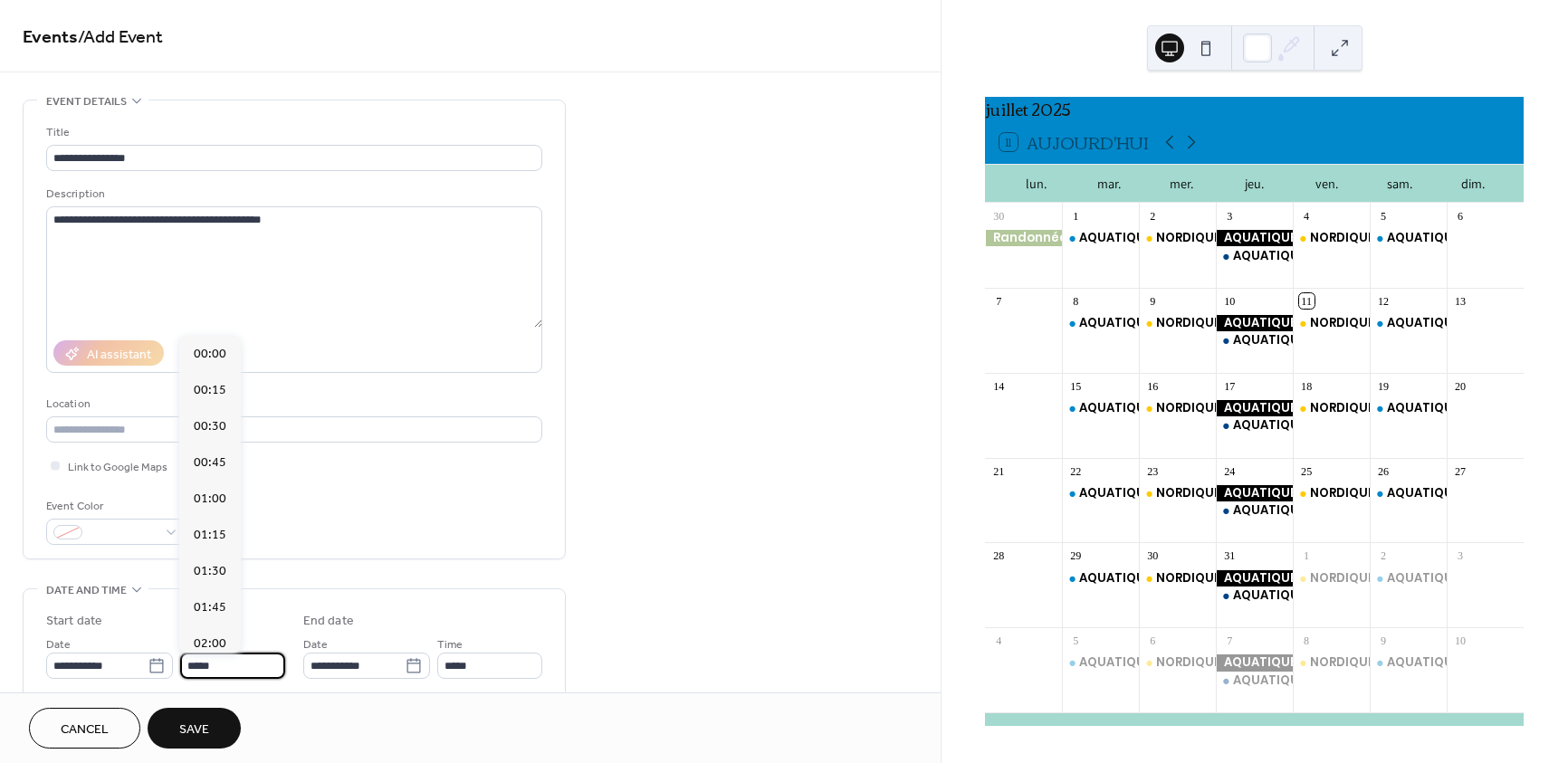 click on "*****" at bounding box center (233, 665) 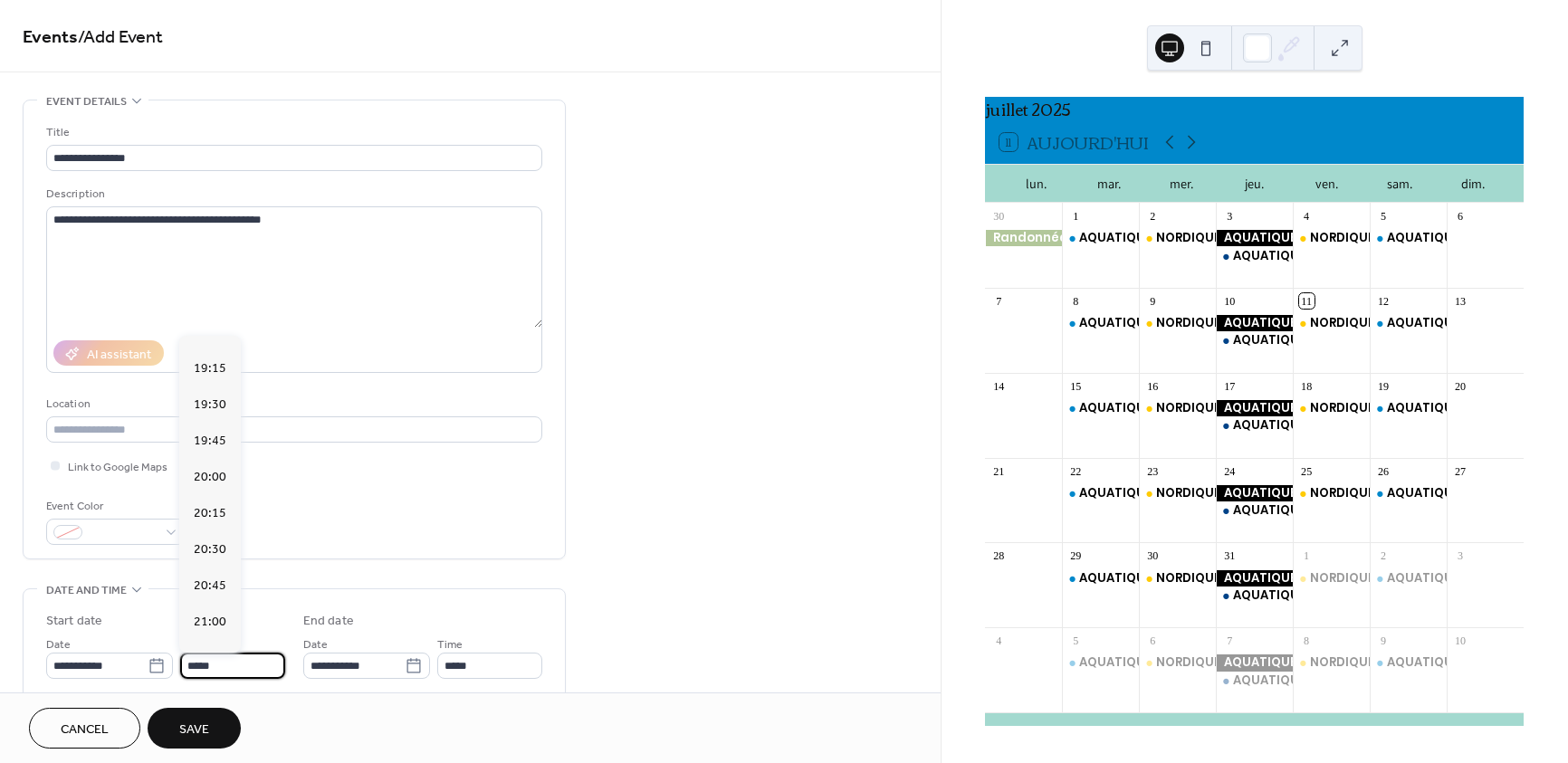 scroll, scrollTop: 2777, scrollLeft: 0, axis: vertical 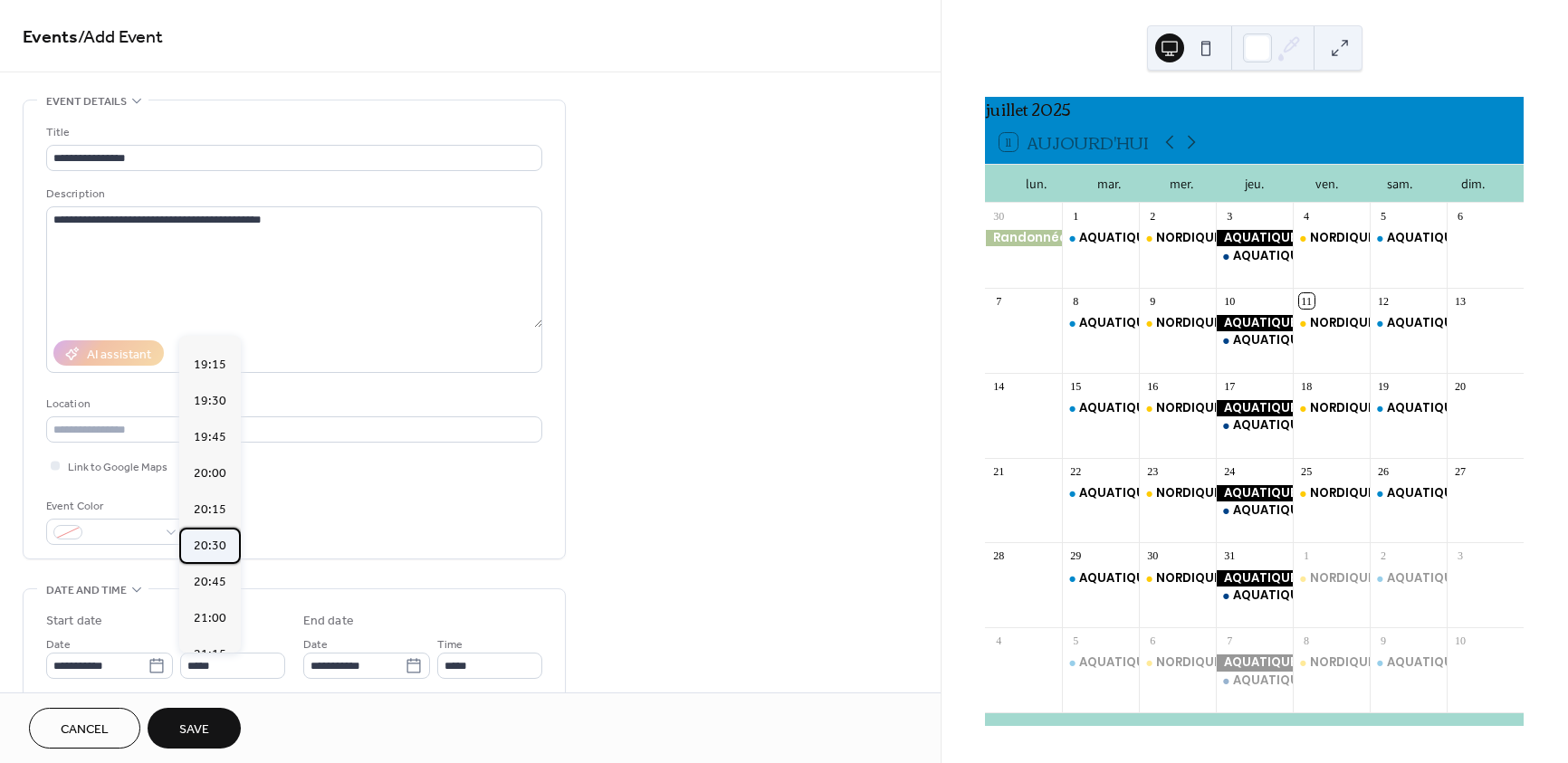 click on "20:30" at bounding box center (210, 546) 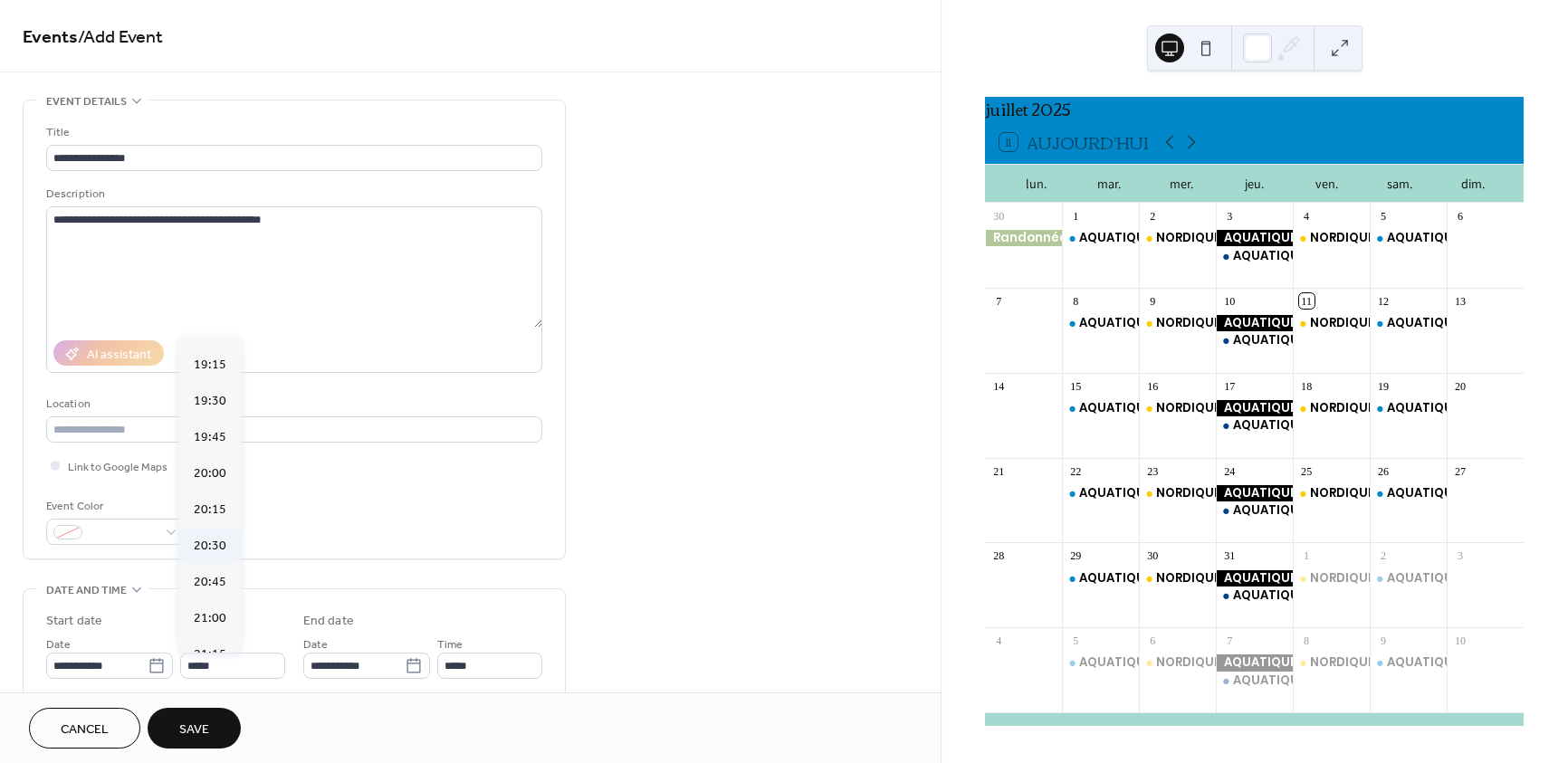 type on "*****" 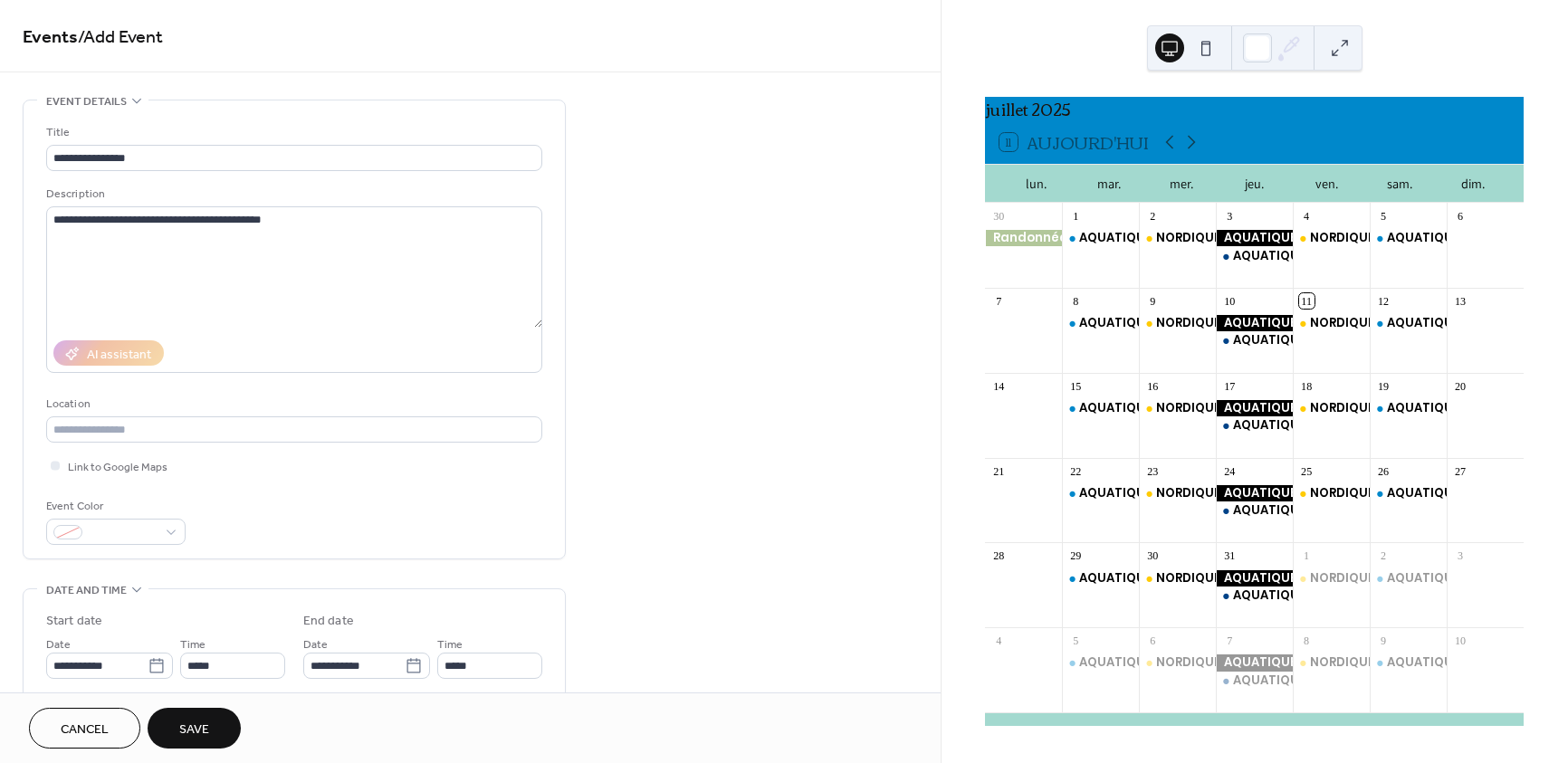 click on "Start date" at bounding box center [166, 621] 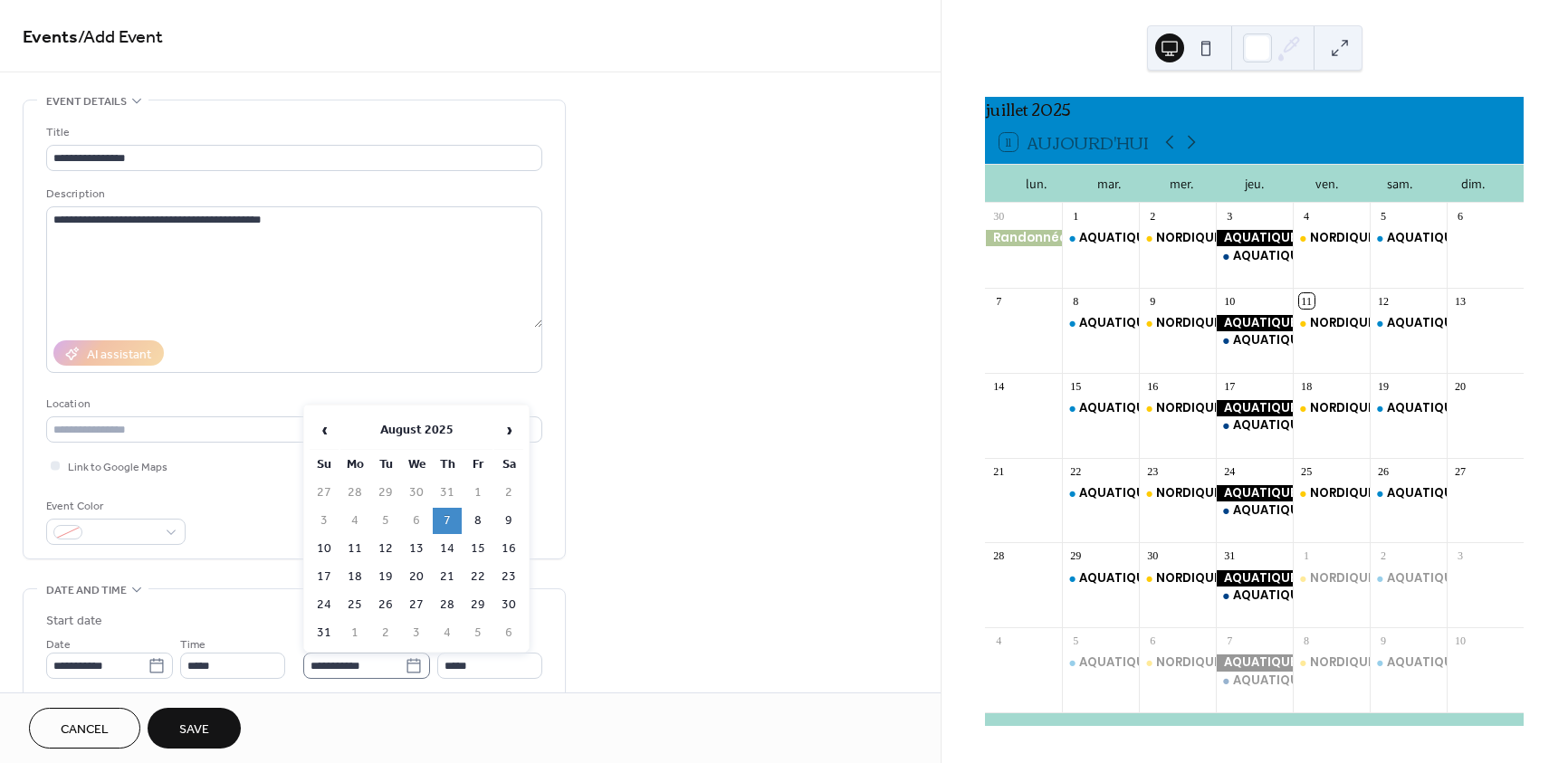 click 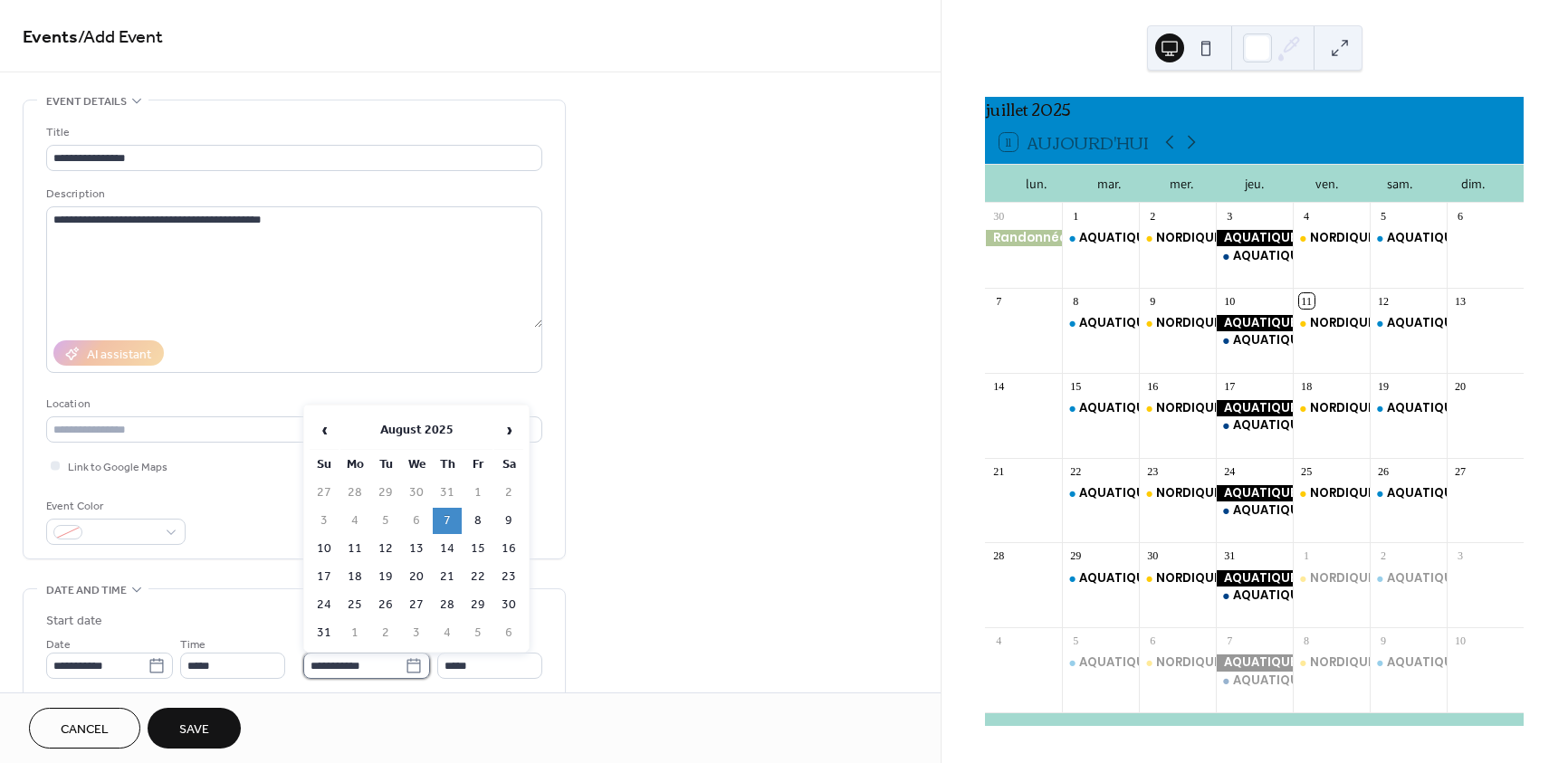 click on "**********" at bounding box center [354, 665] 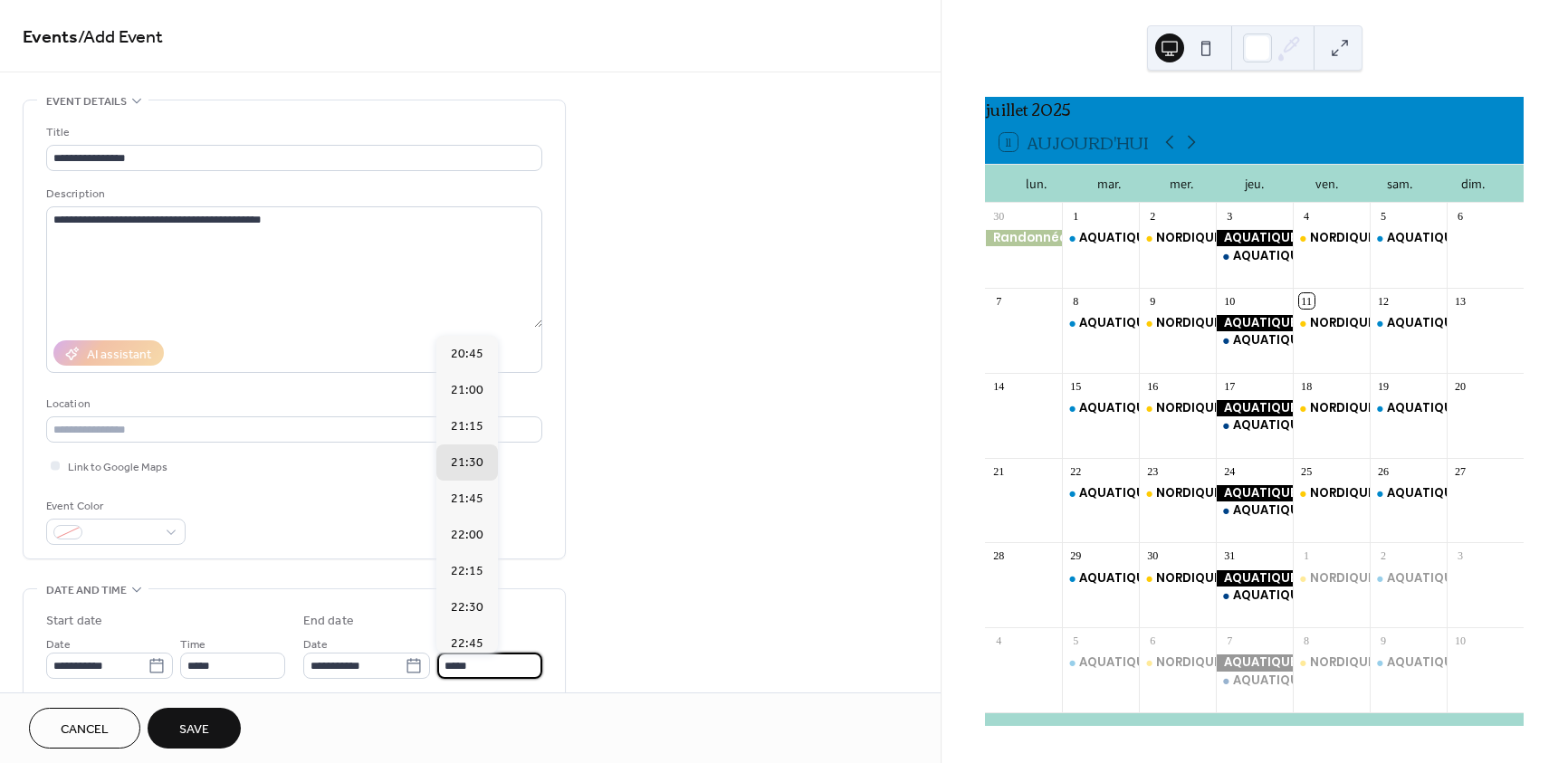 click on "*****" at bounding box center [490, 665] 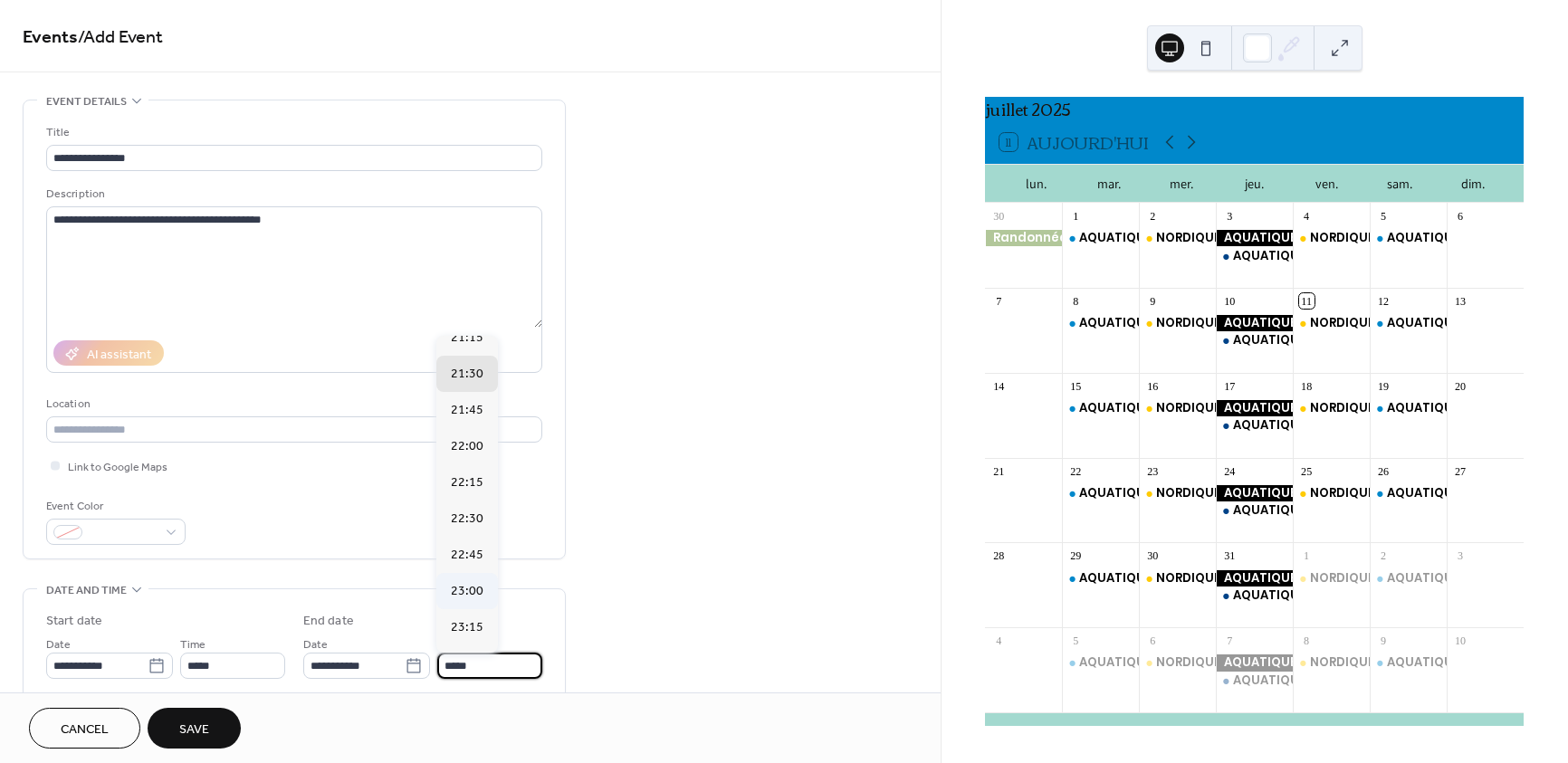 scroll, scrollTop: 91, scrollLeft: 0, axis: vertical 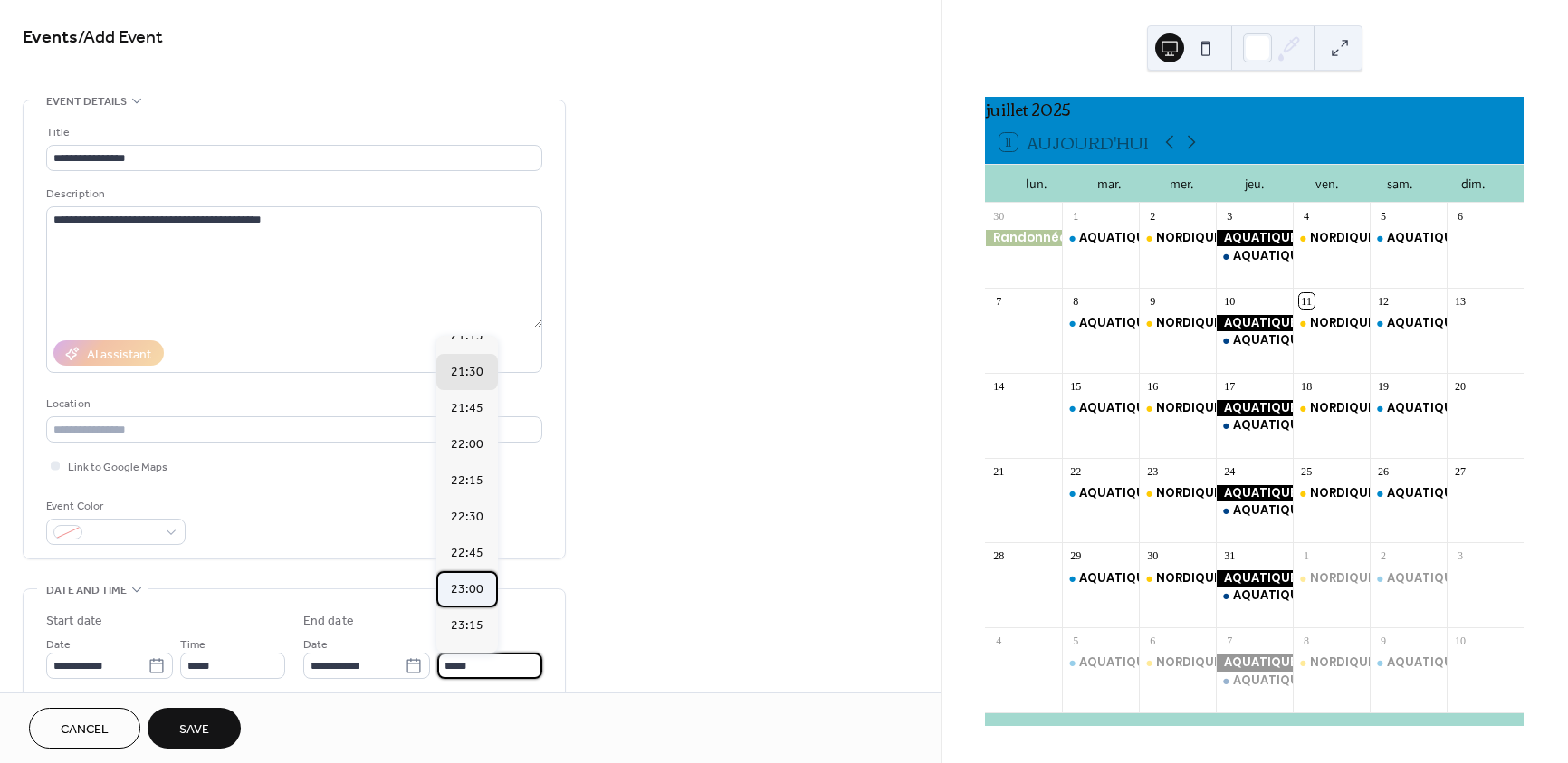 click on "23:00" at bounding box center (467, 589) 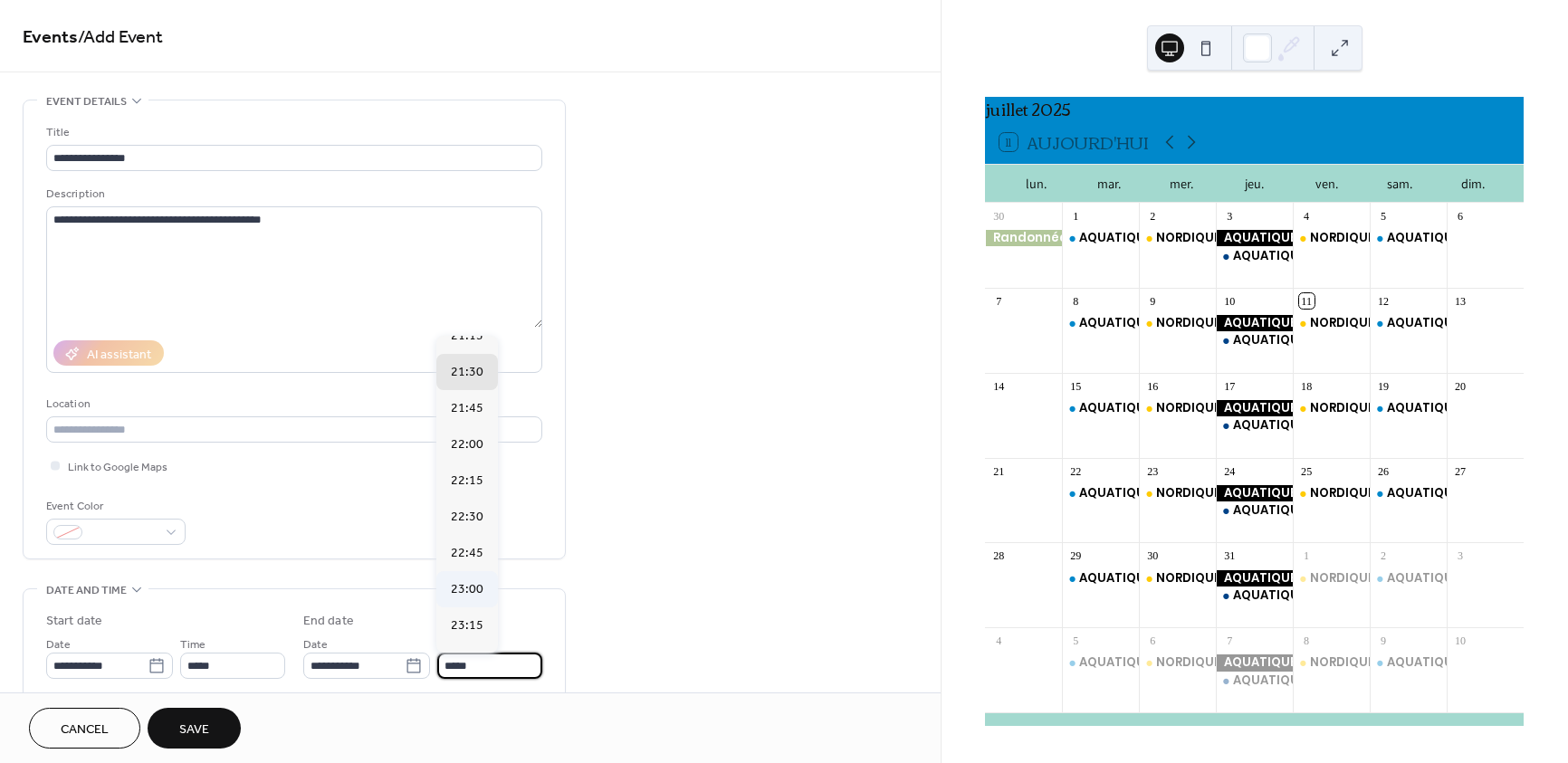 type on "*****" 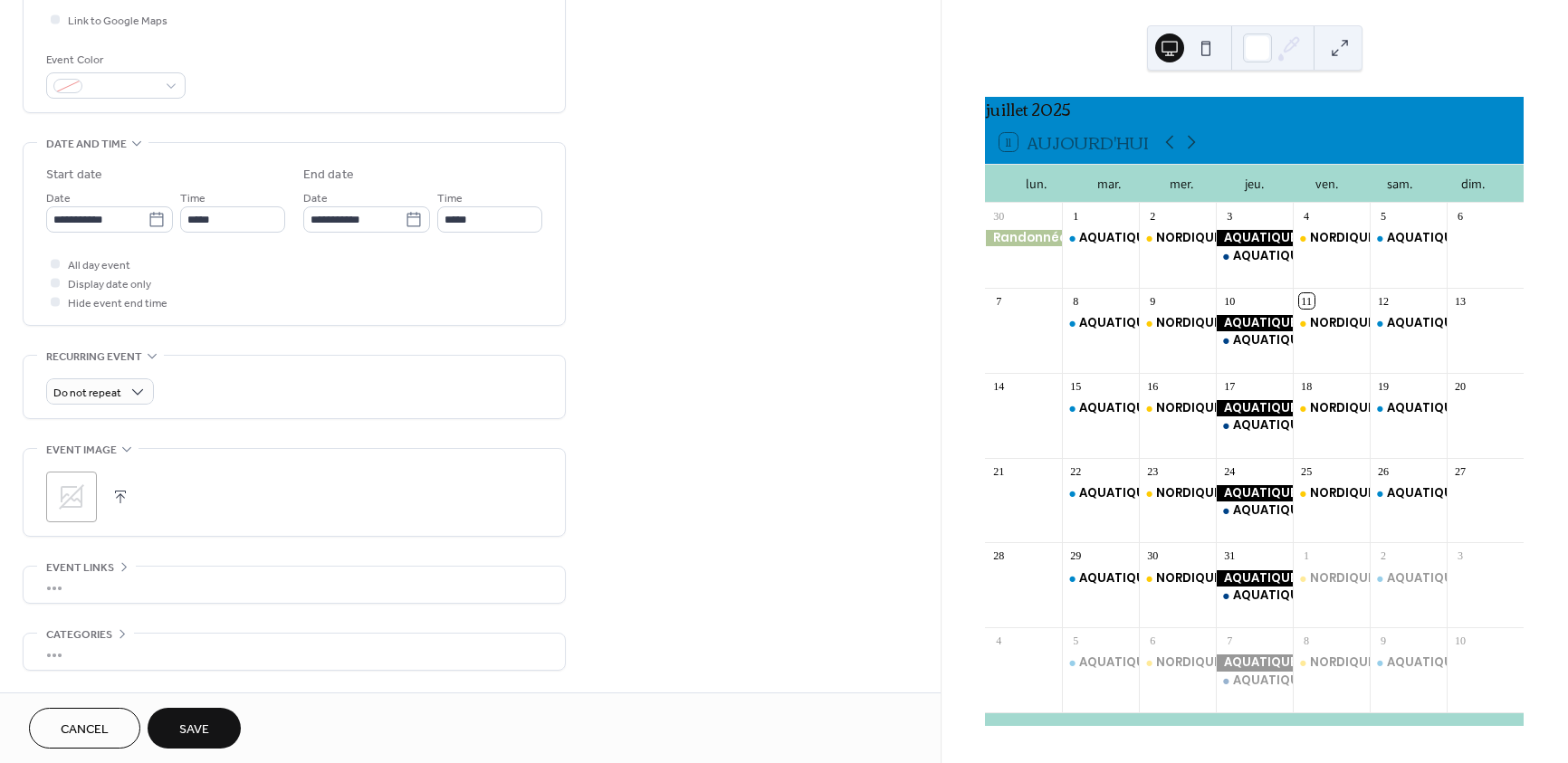scroll, scrollTop: 453, scrollLeft: 0, axis: vertical 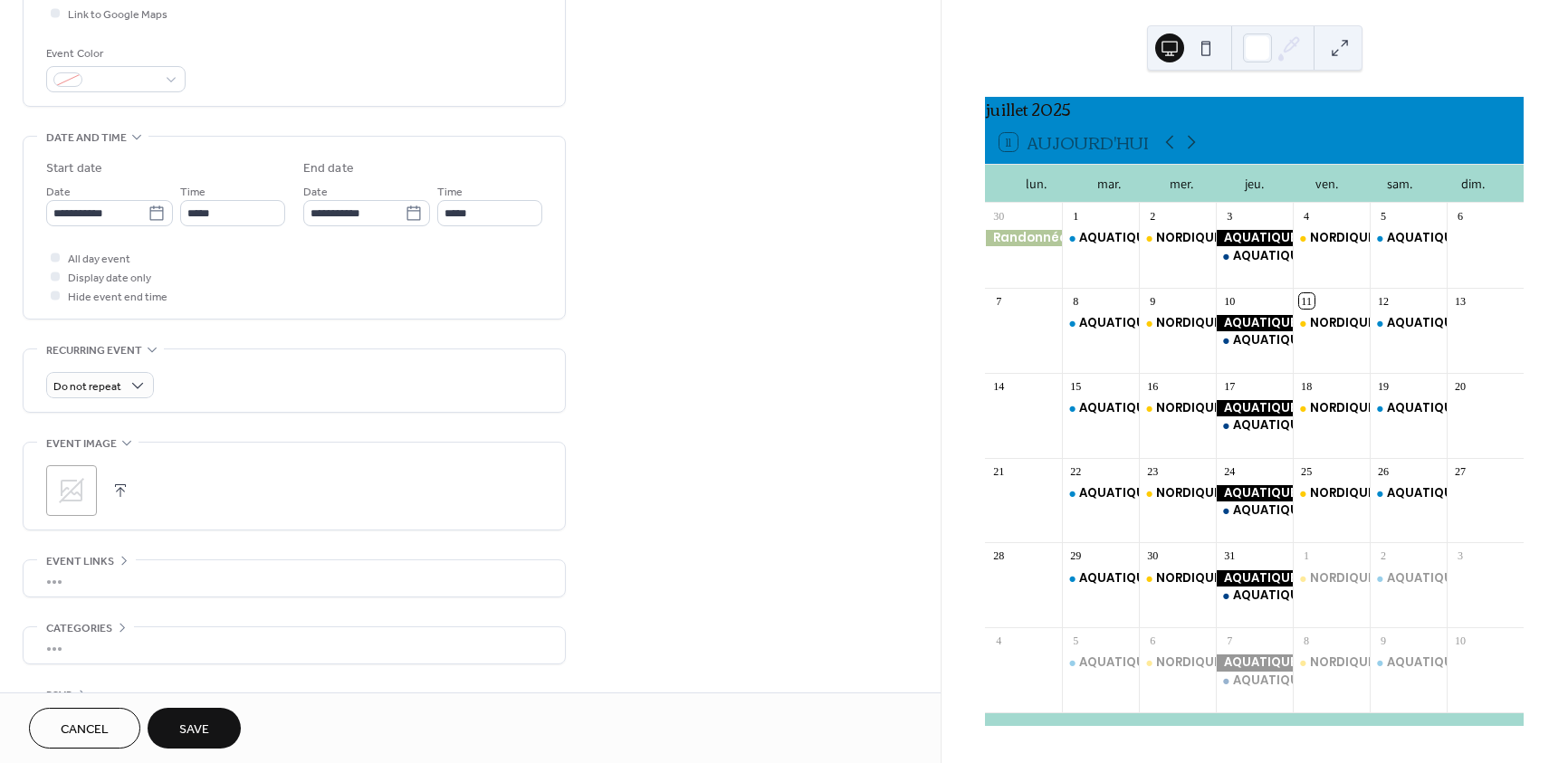 click 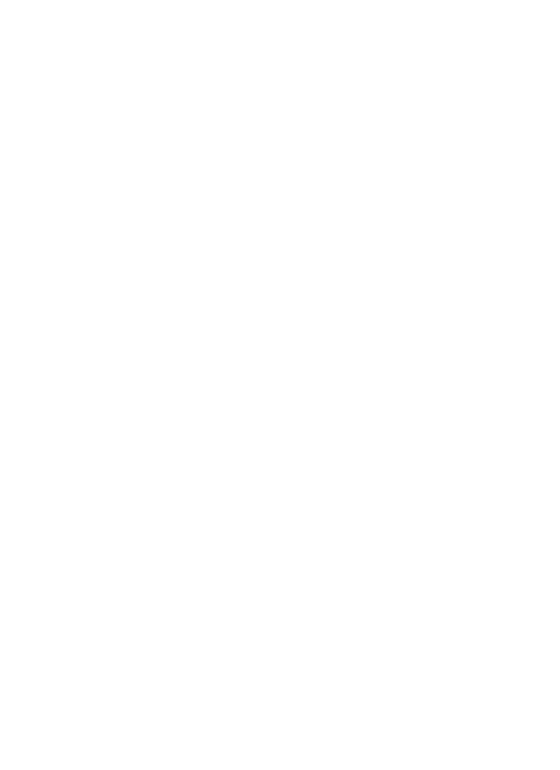 scroll, scrollTop: 0, scrollLeft: 0, axis: both 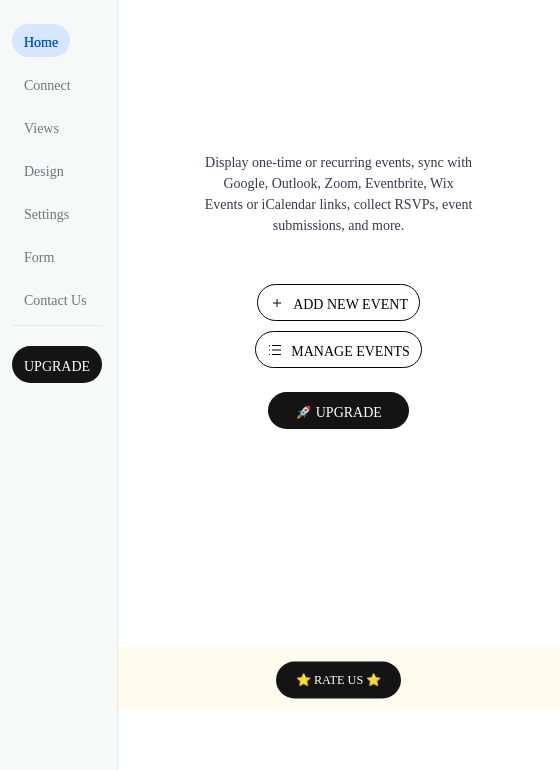 click on "Manage Events" at bounding box center [350, 351] 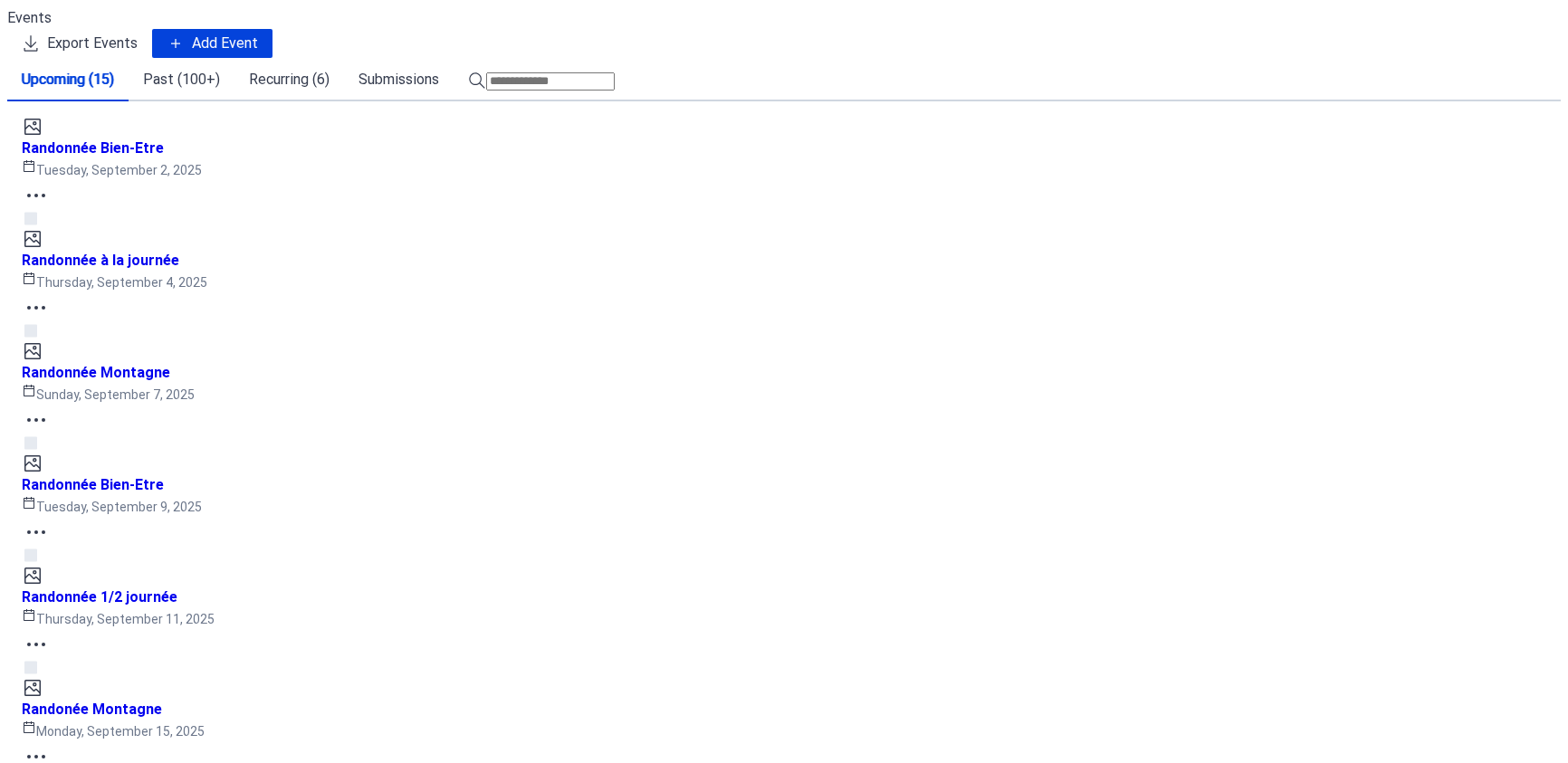scroll, scrollTop: 0, scrollLeft: 0, axis: both 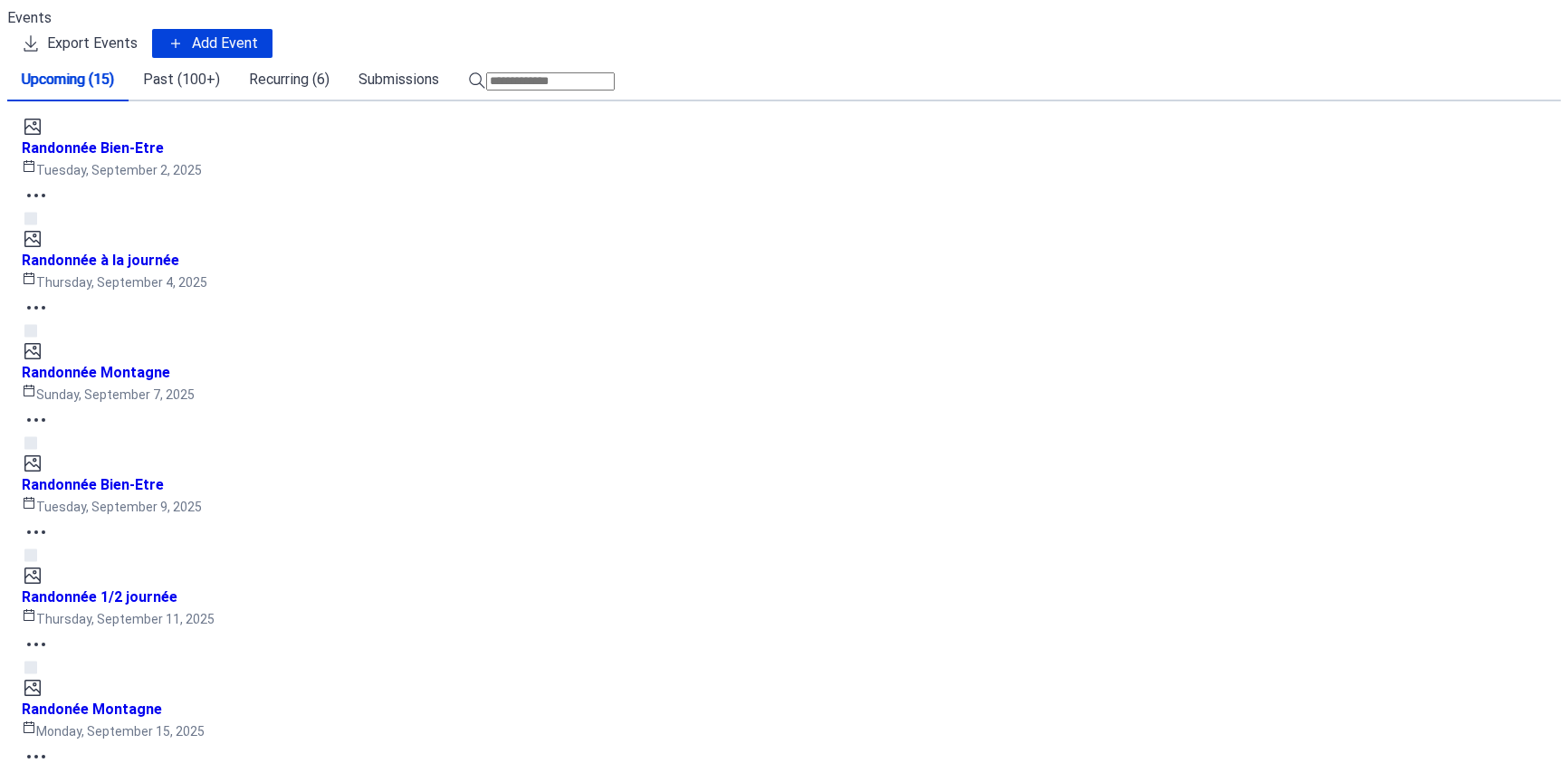 click at bounding box center (784, 2498) 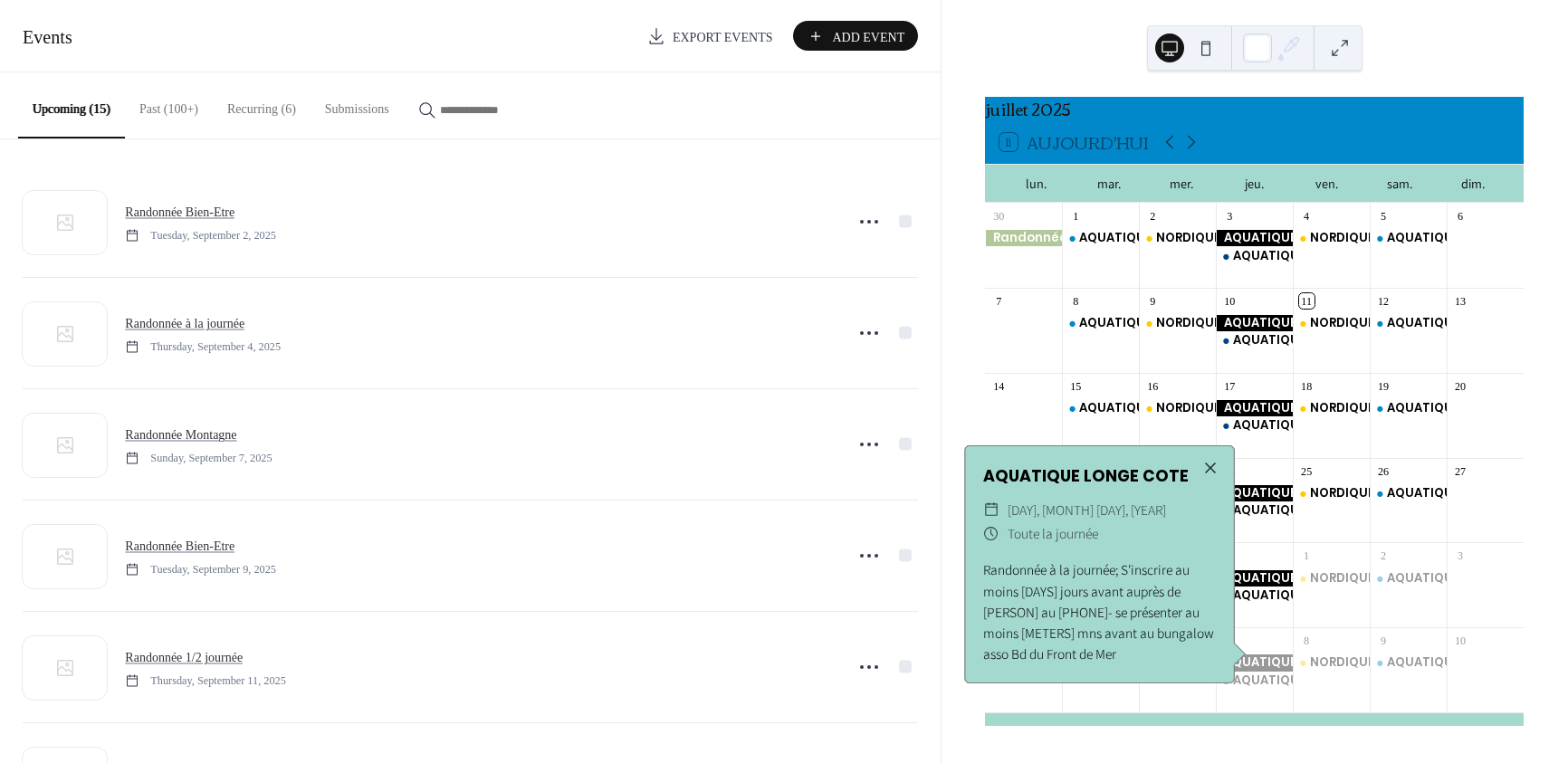 click at bounding box center [1254, 663] 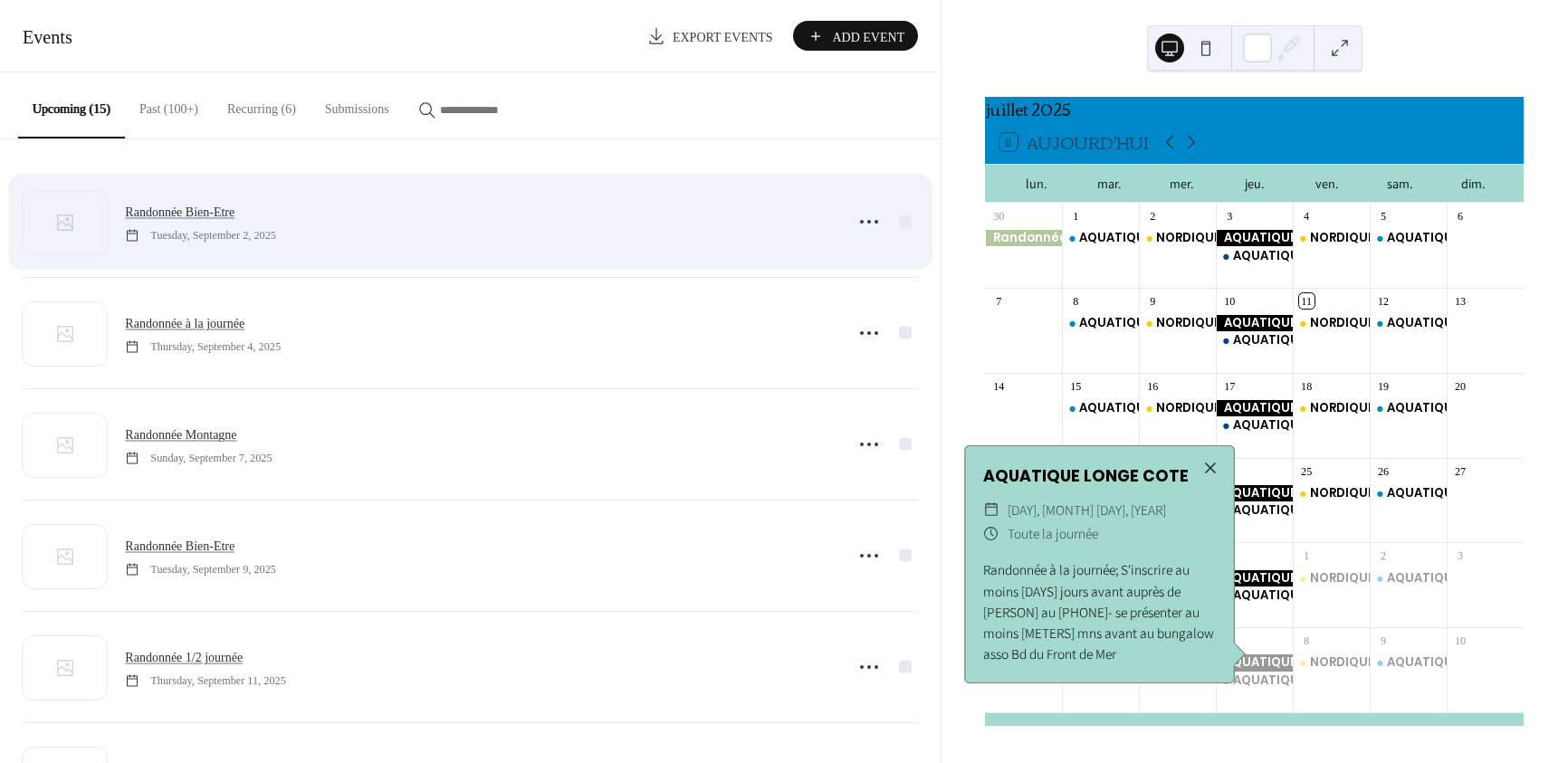 drag, startPoint x: 1259, startPoint y: 665, endPoint x: 387, endPoint y: 225, distance: 976.721 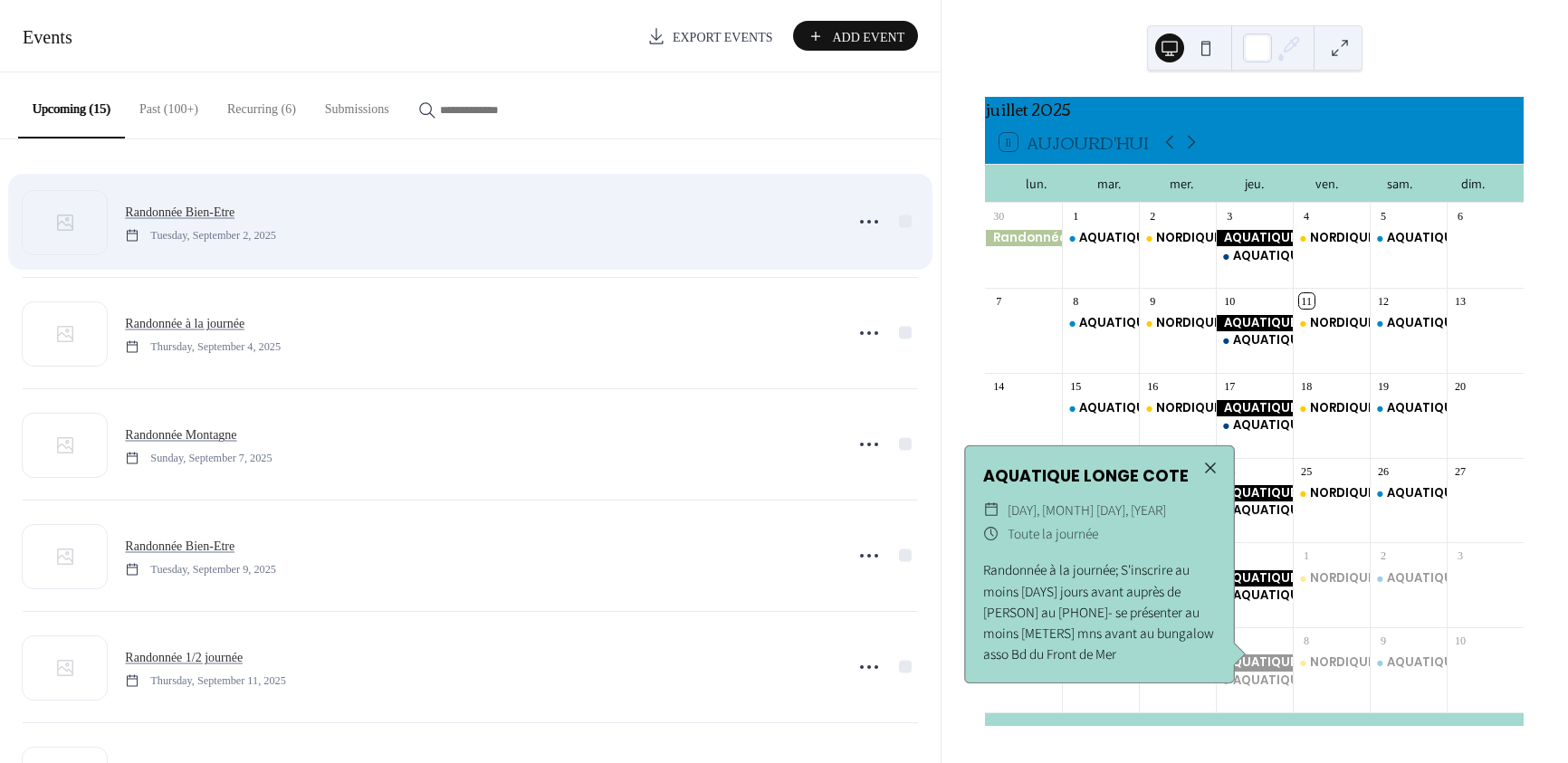 click on "Randonnée Bien-Etre  [DAY], [MONTH] [DAY], [YEAR]" at bounding box center (479, 221) 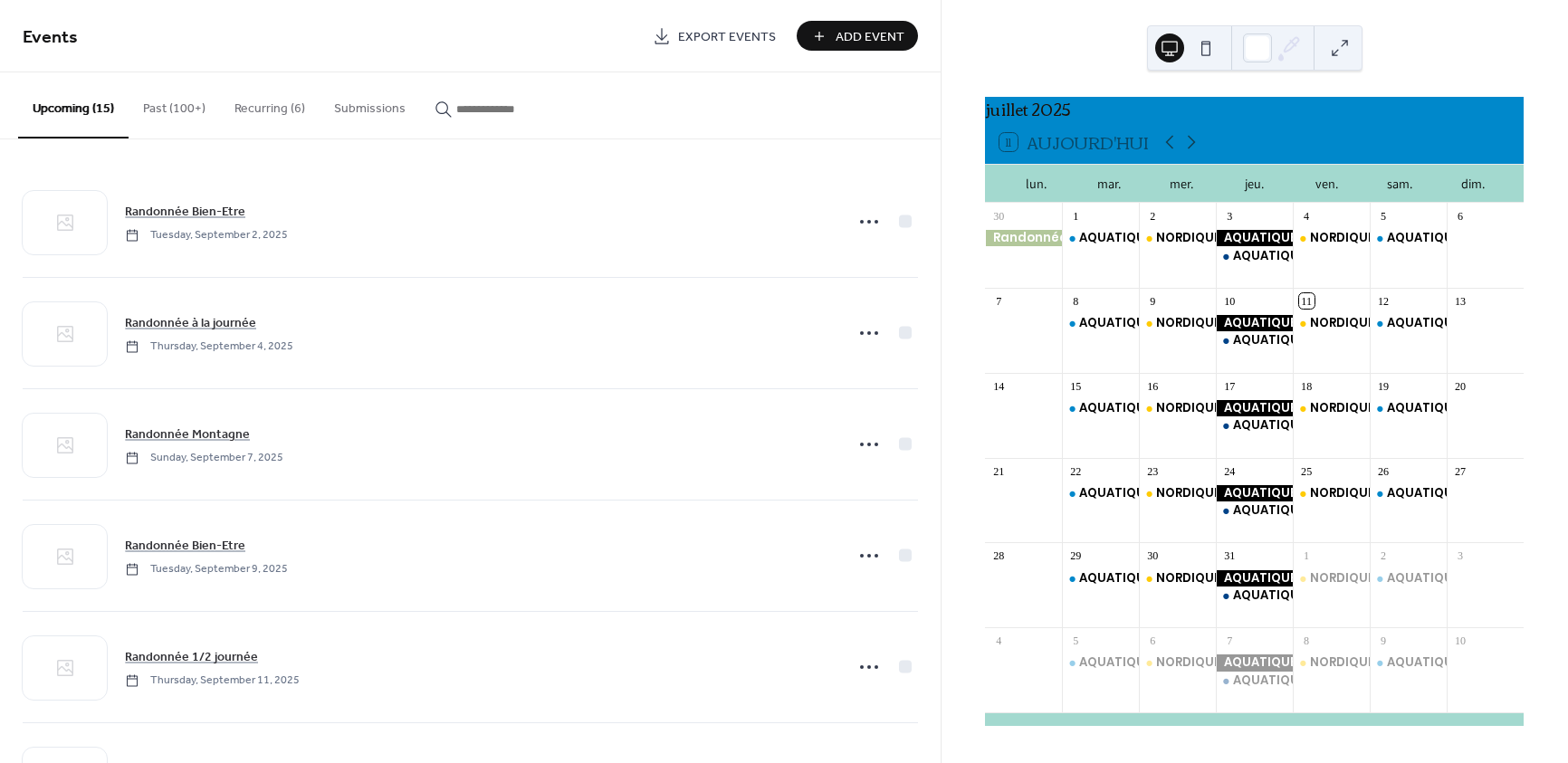 click on "Recurring  (6)" at bounding box center (270, 104) 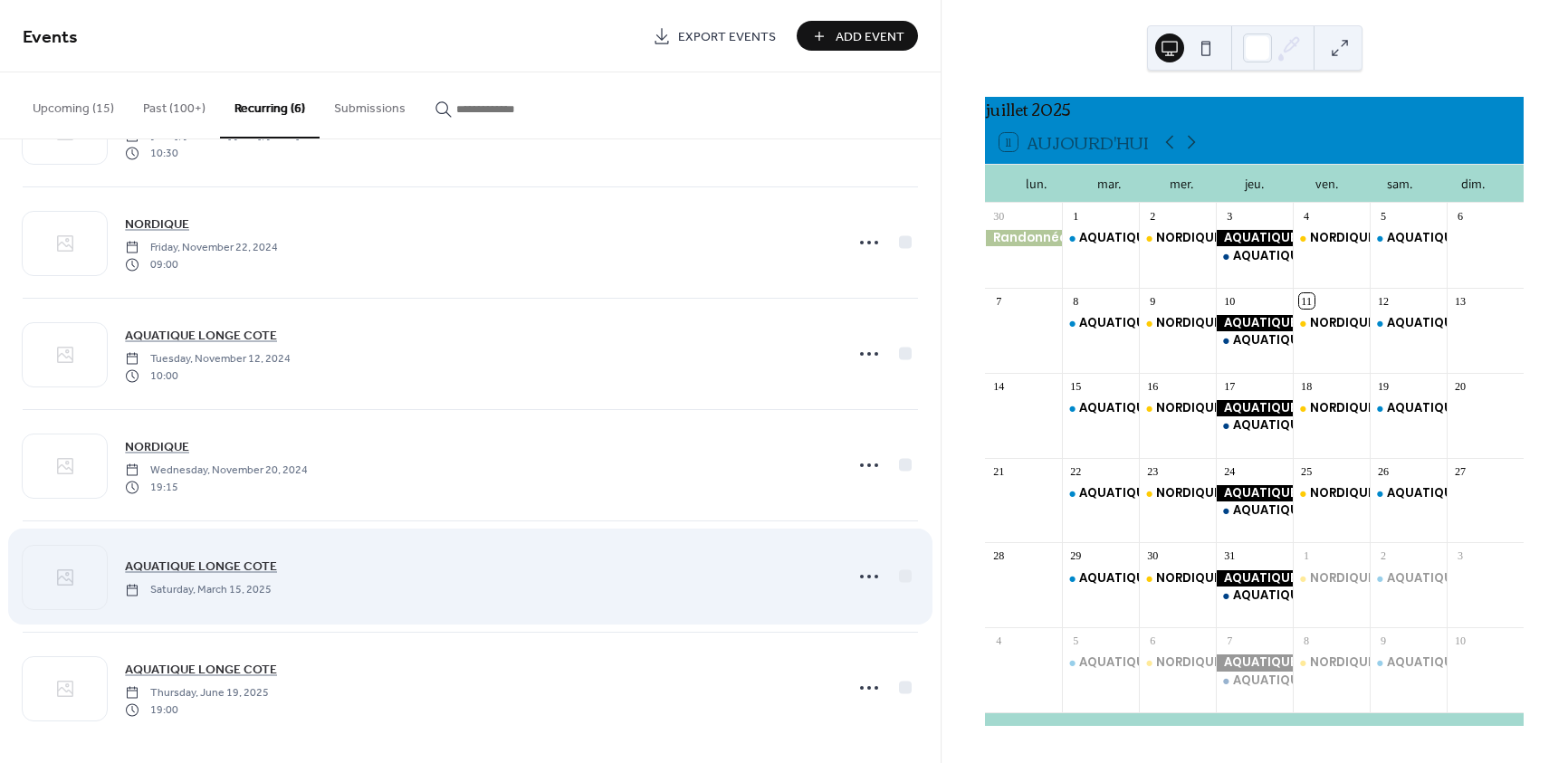 scroll, scrollTop: 98, scrollLeft: 0, axis: vertical 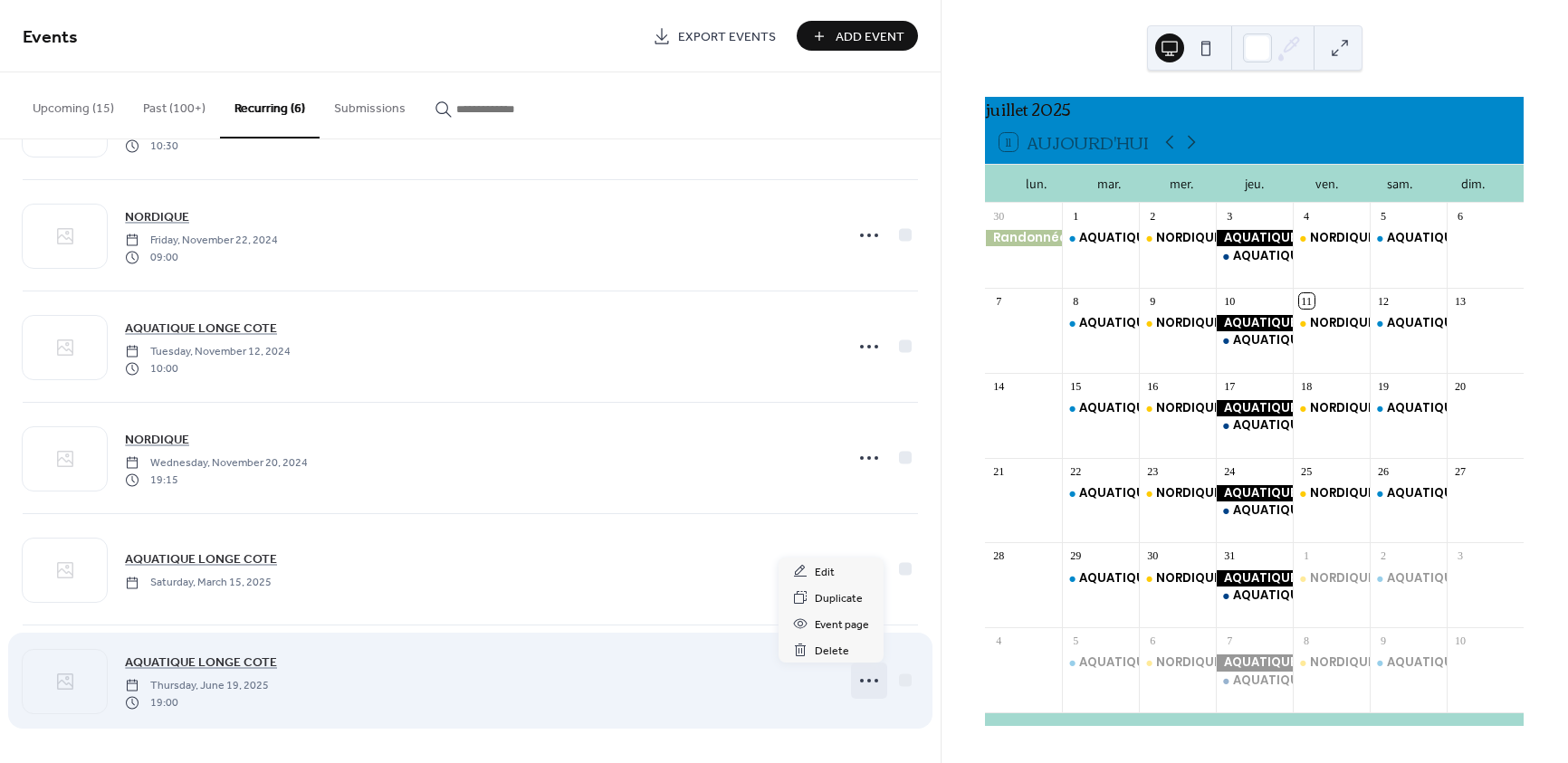 click 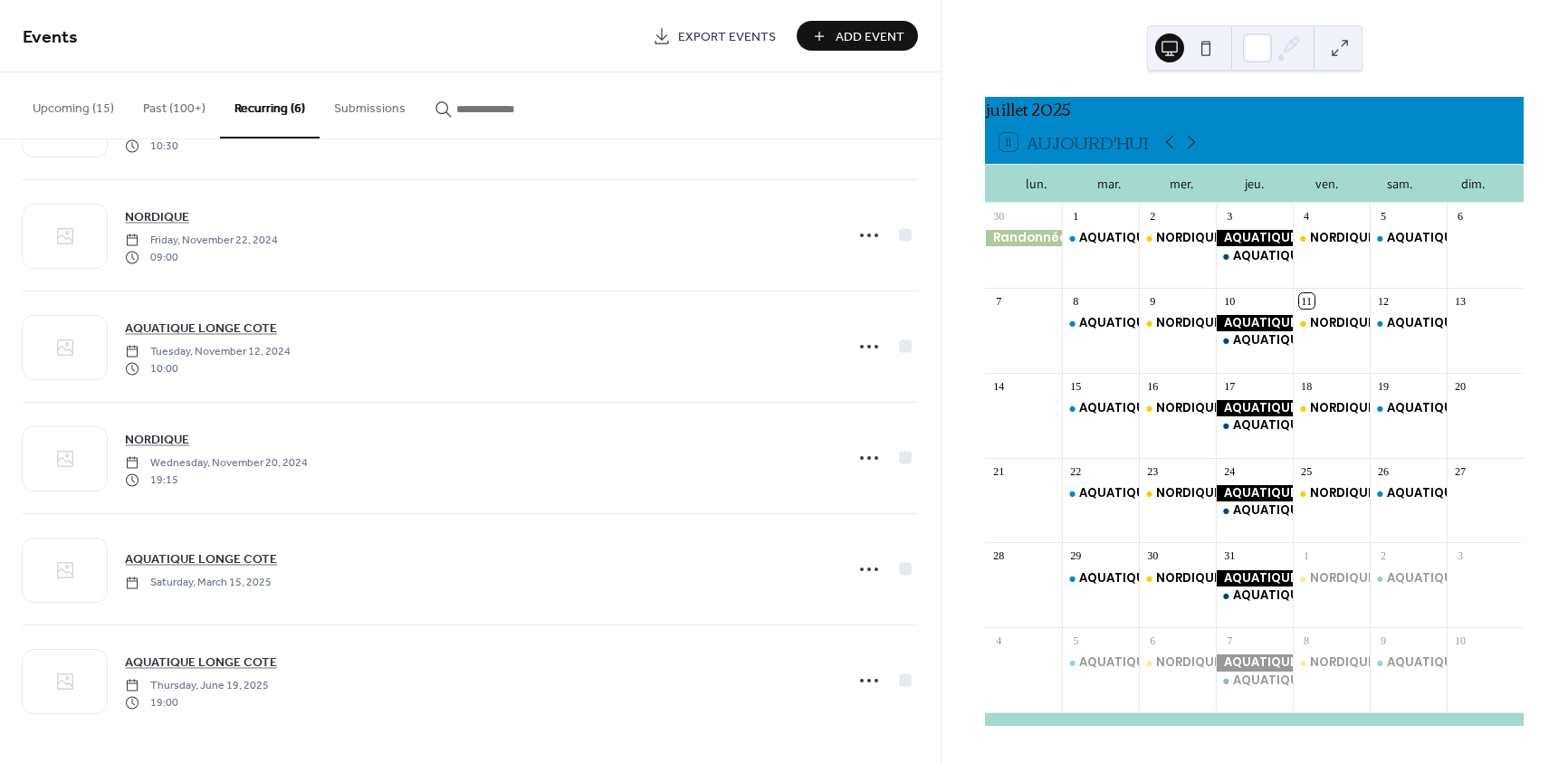 click on "Upcoming  (15)" at bounding box center (73, 104) 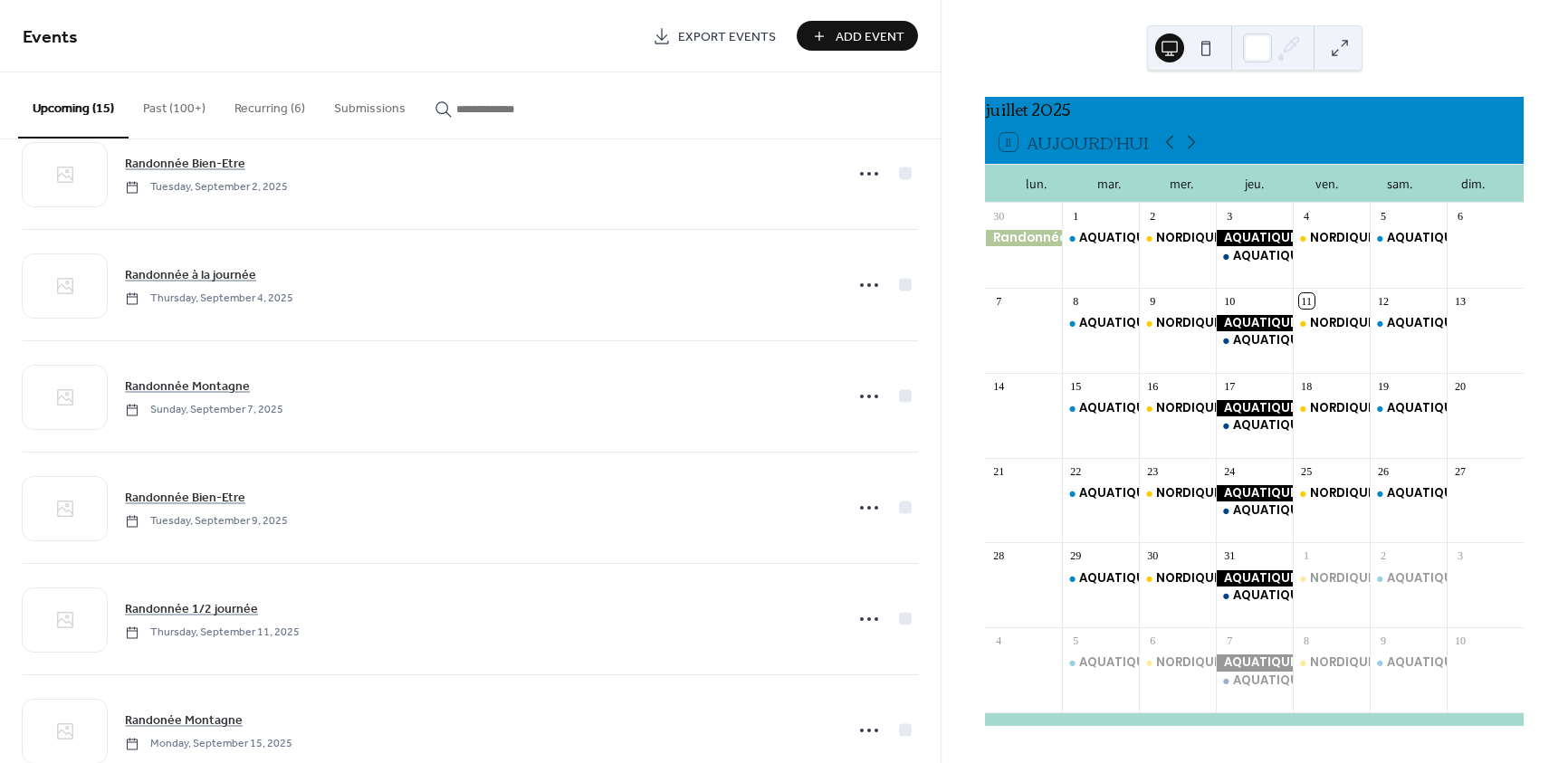 scroll, scrollTop: 0, scrollLeft: 0, axis: both 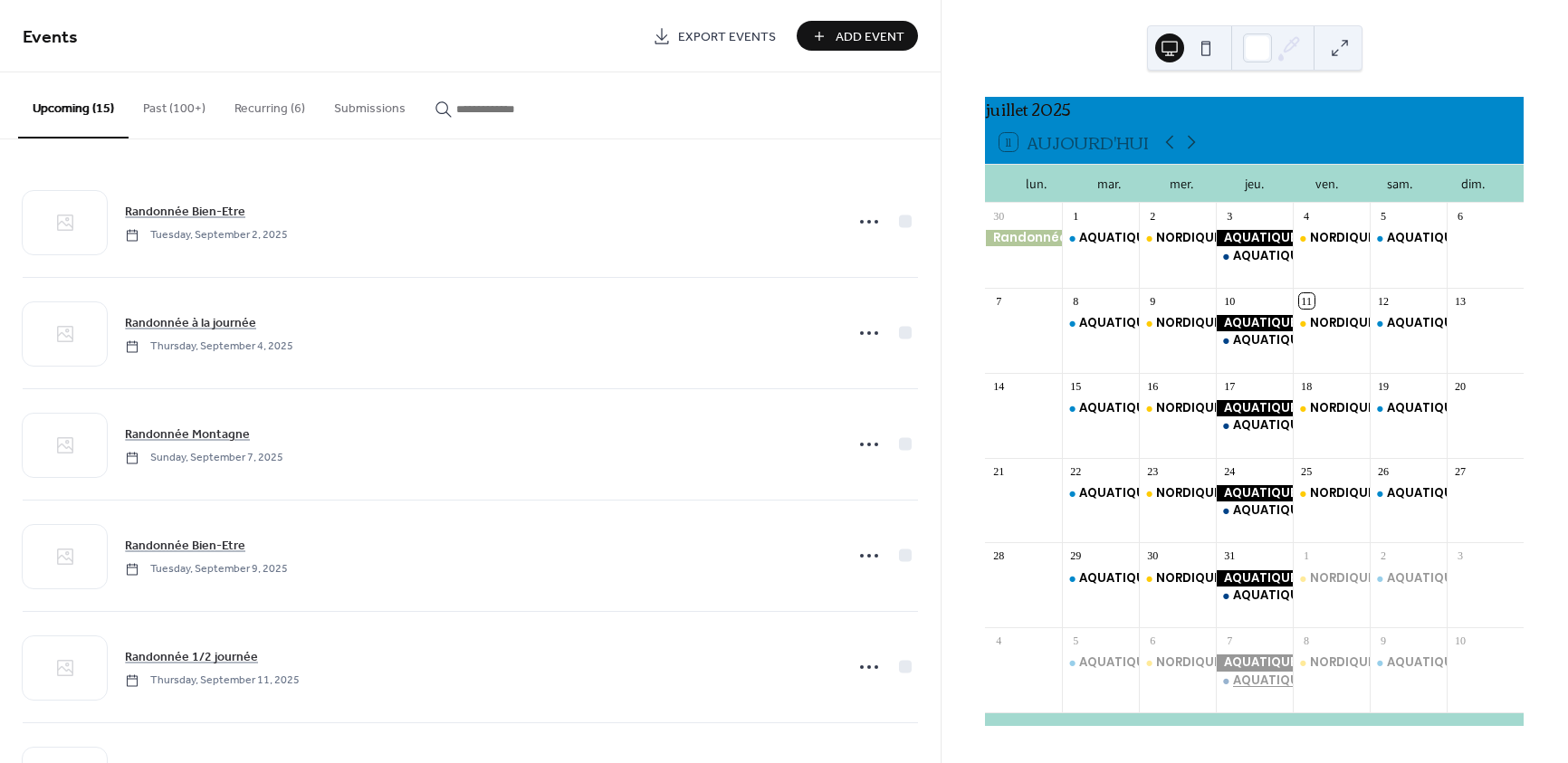 click on "AQUATIQUE LONGE COTE" at bounding box center (1309, 681) 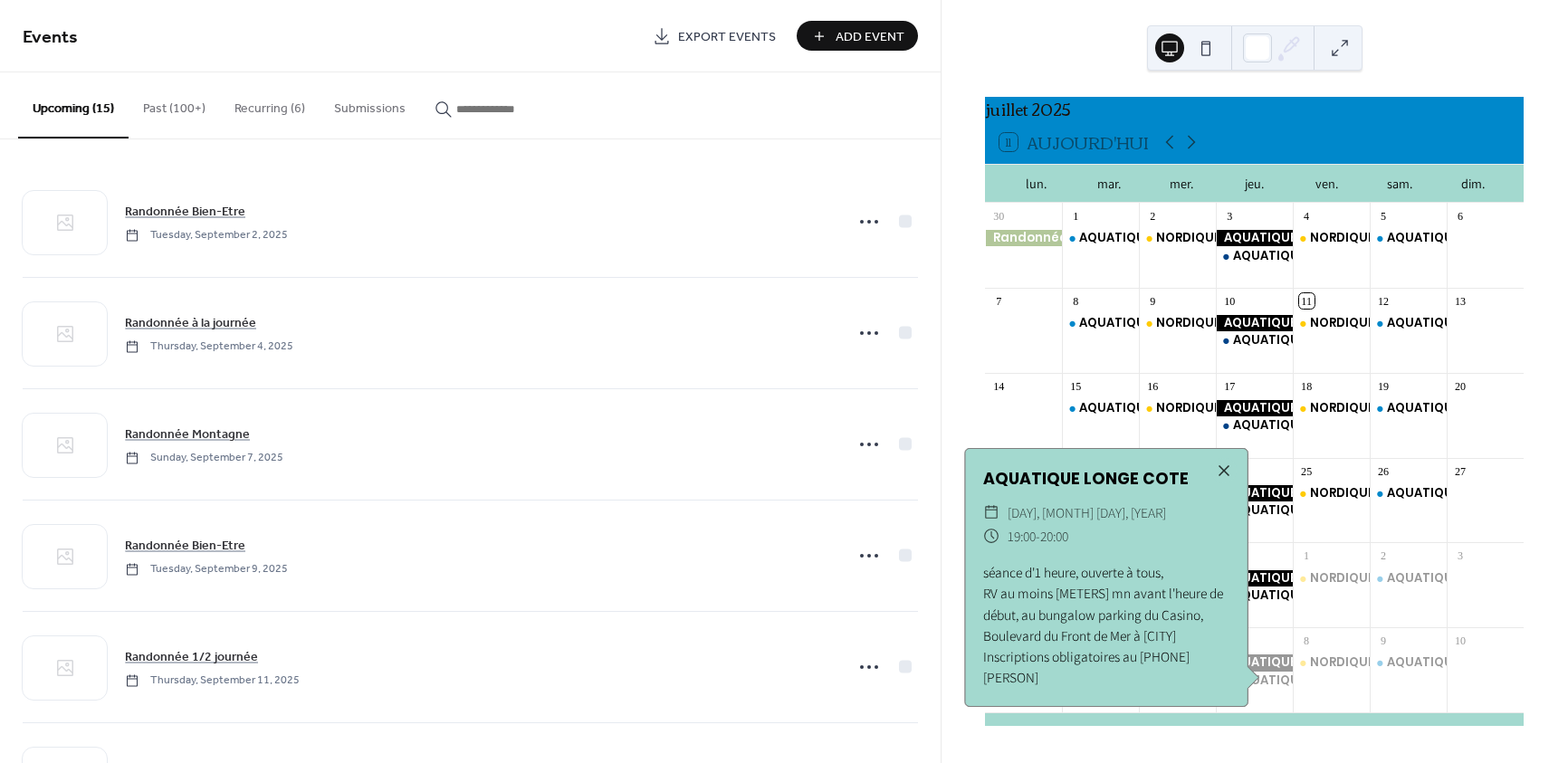 click at bounding box center (1254, 663) 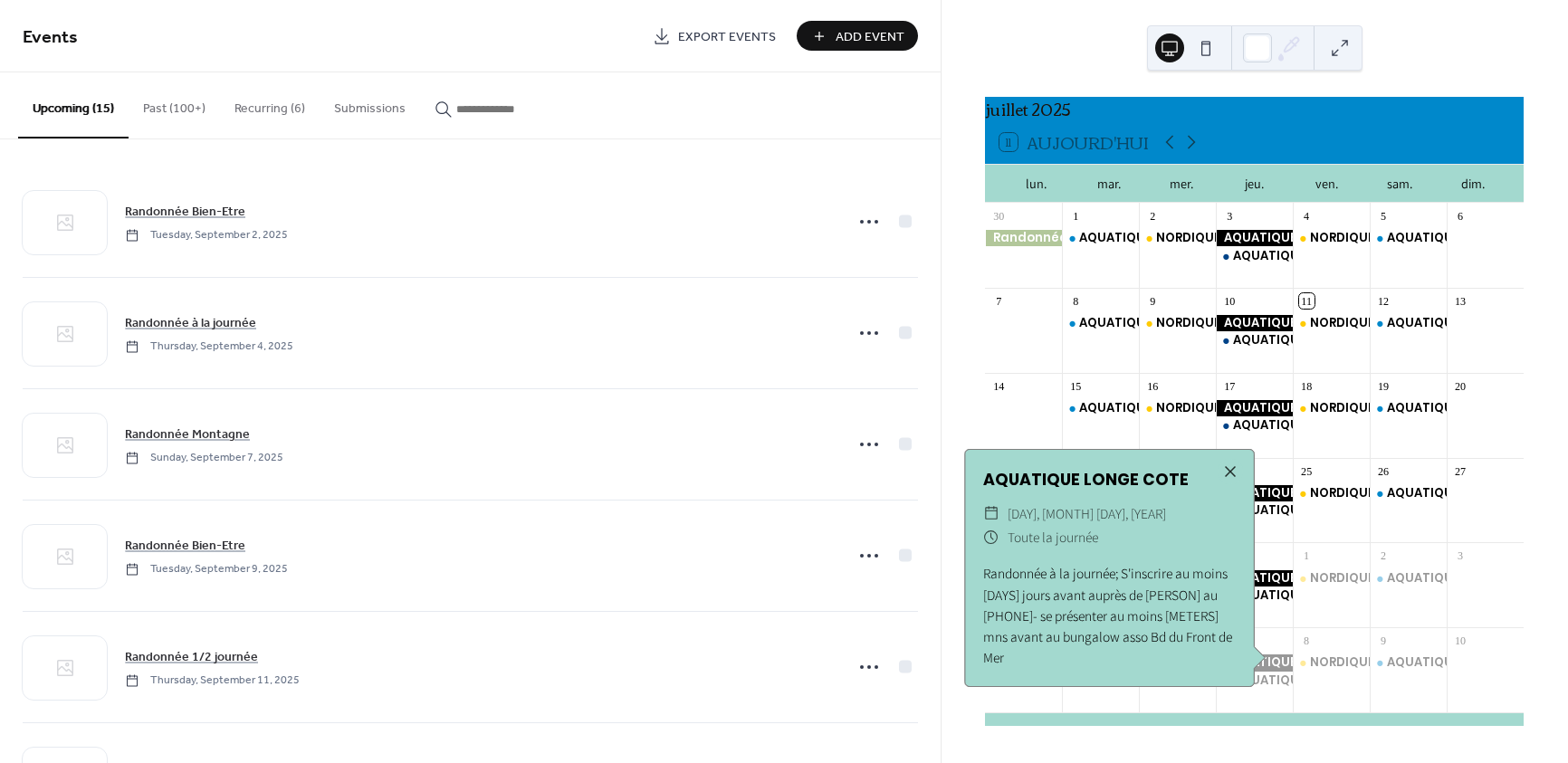 click on "Add Event" at bounding box center [870, 37] 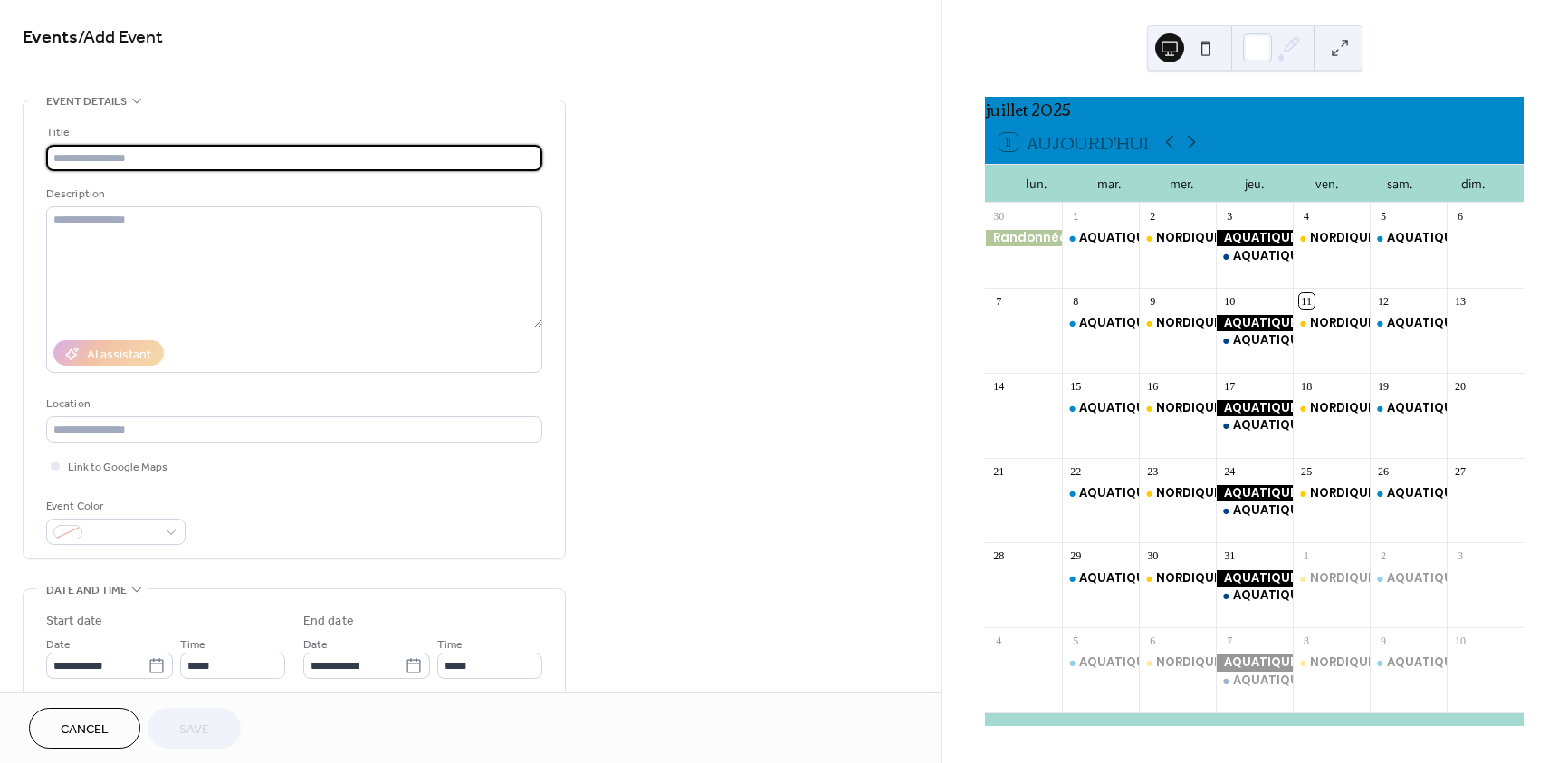click at bounding box center (294, 157) 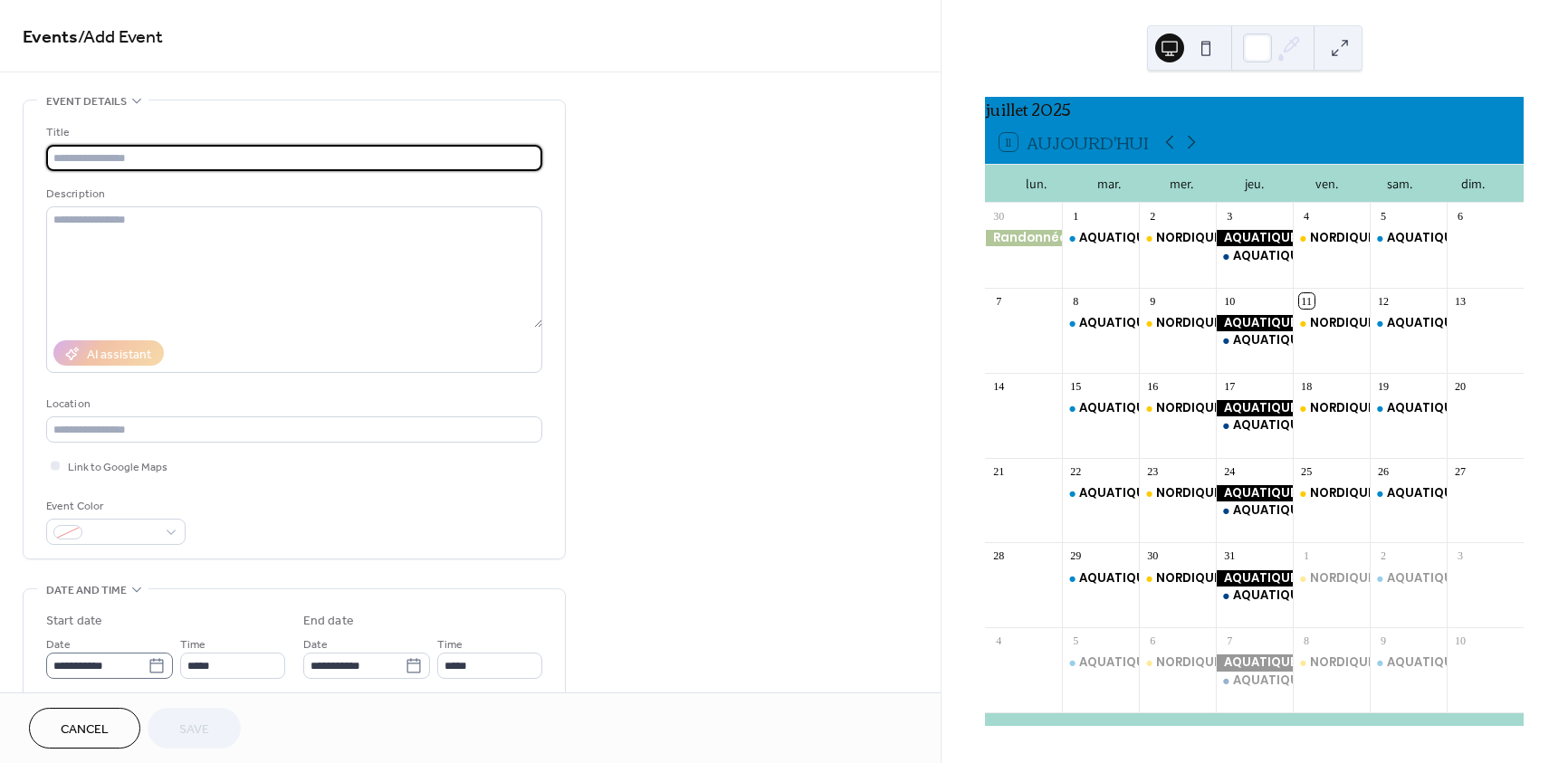 click 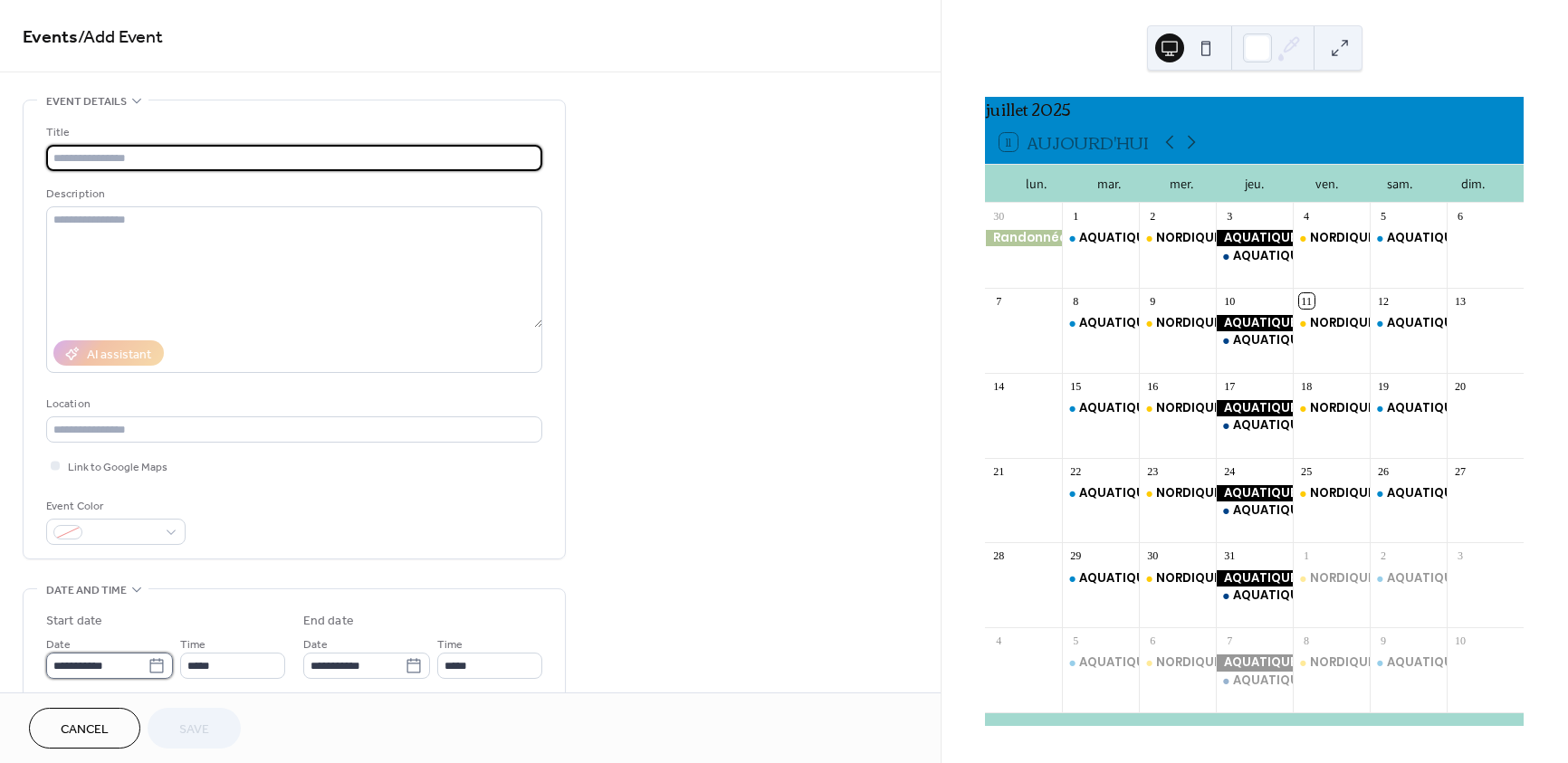click on "**********" at bounding box center [97, 665] 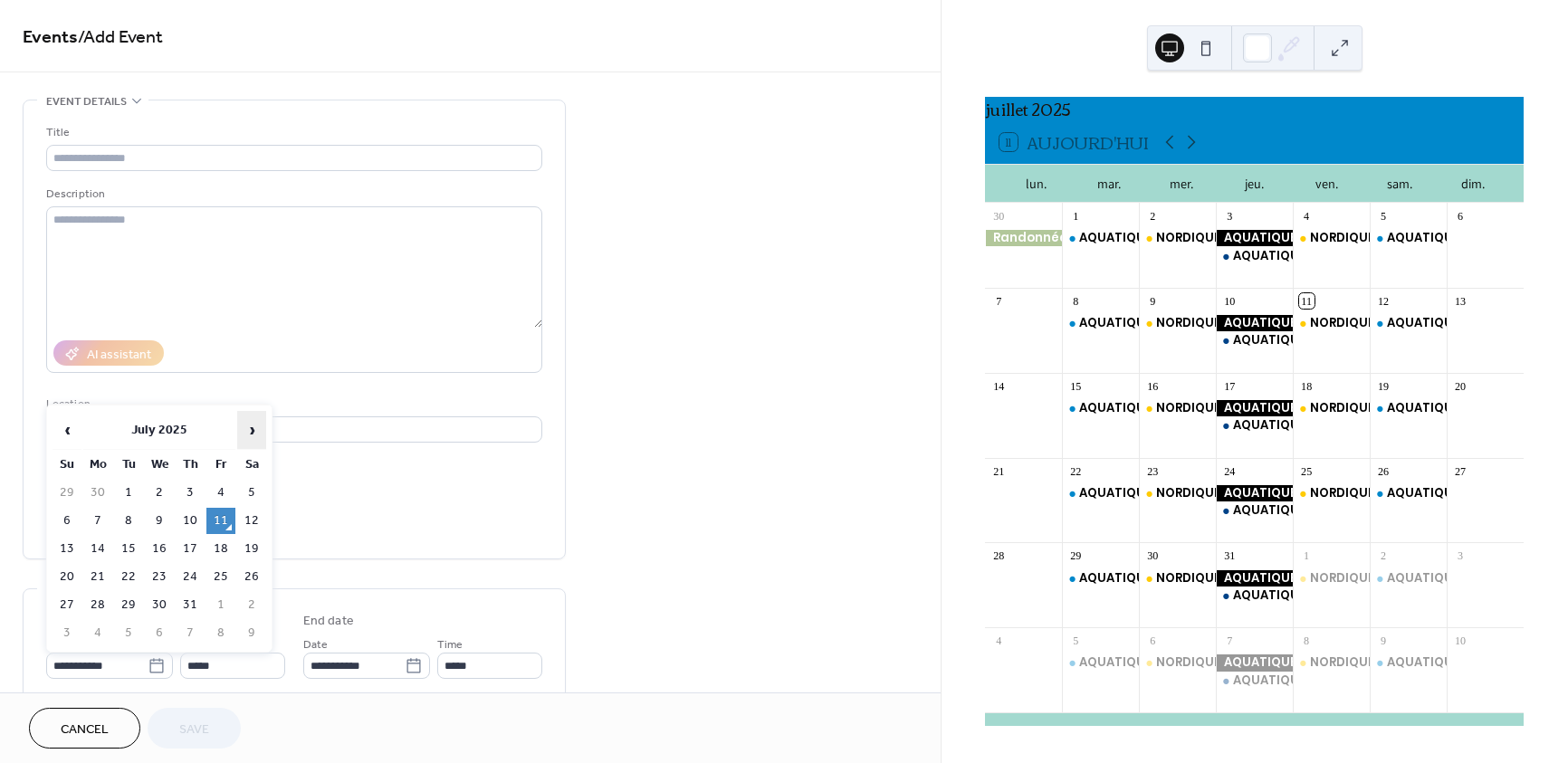click on "›" at bounding box center (252, 430) 